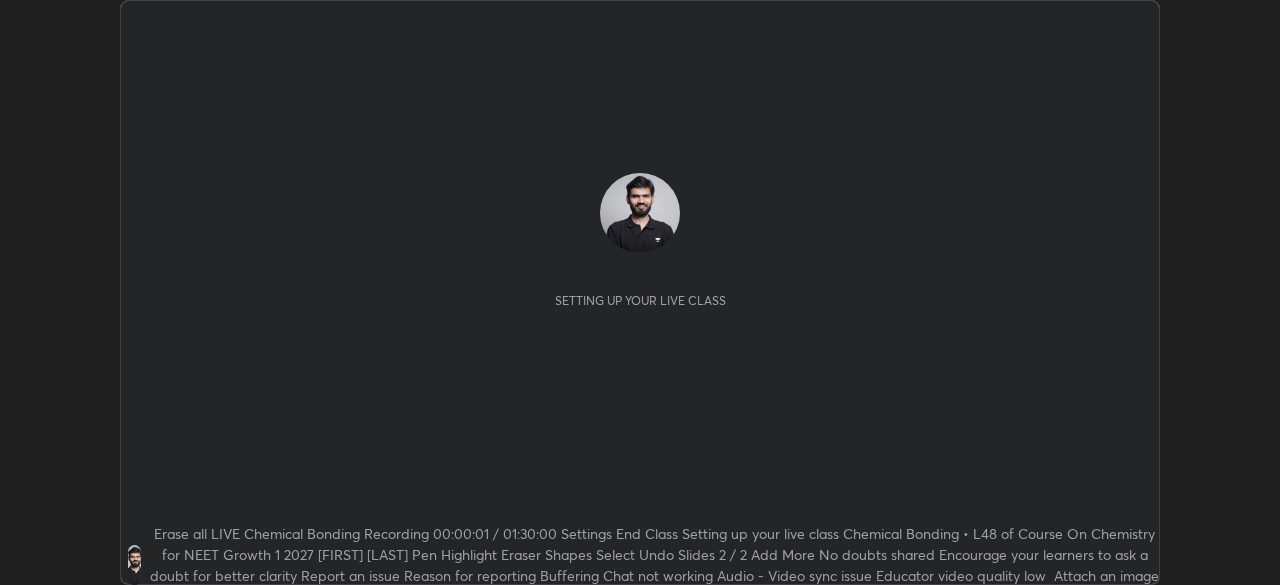 scroll, scrollTop: 0, scrollLeft: 0, axis: both 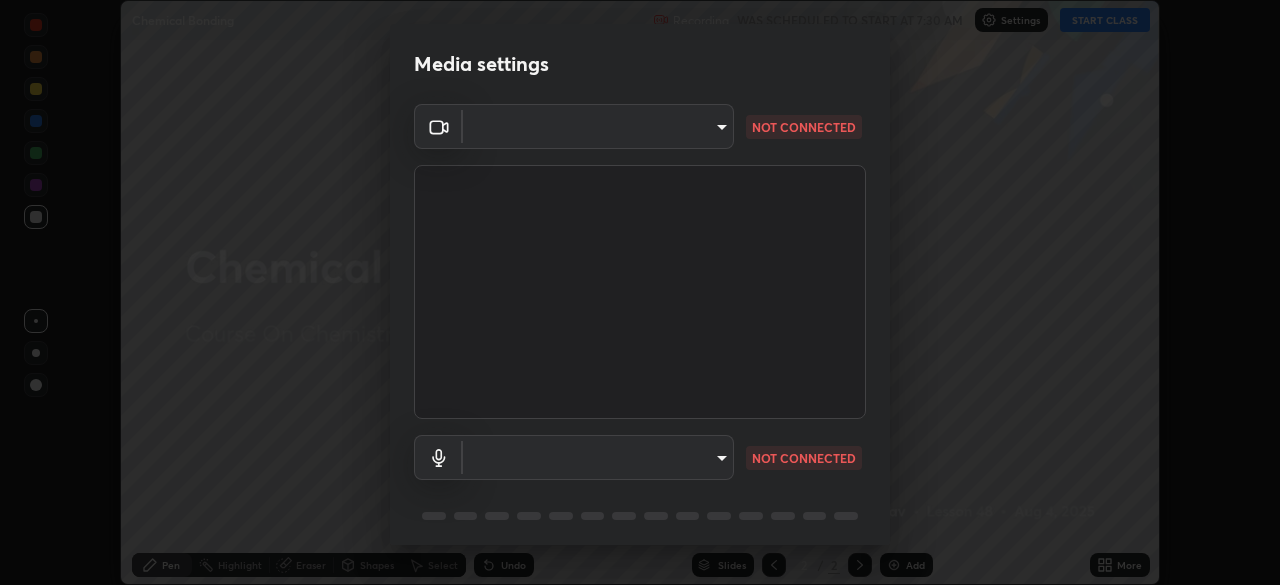 click on "Erase all LIVE Chemical Bonding Recording 00:00:00 /  01:30:00 Settings End Class Setting up your live class Chemical Bonding • L48 of Course On Chemistry for NEET Growth 1 2027 [FIRST] [LAST] Pen Highlight Eraser Shapes Select Undo Slides 2 / 2 Add More No doubts shared Encourage your learners to ask a doubt for better clarity Report an issue Reason for reporting Buffering Chat not working Audio - Video sync issue Educator video quality low ​ Attach an image Report" at bounding box center [640, 292] 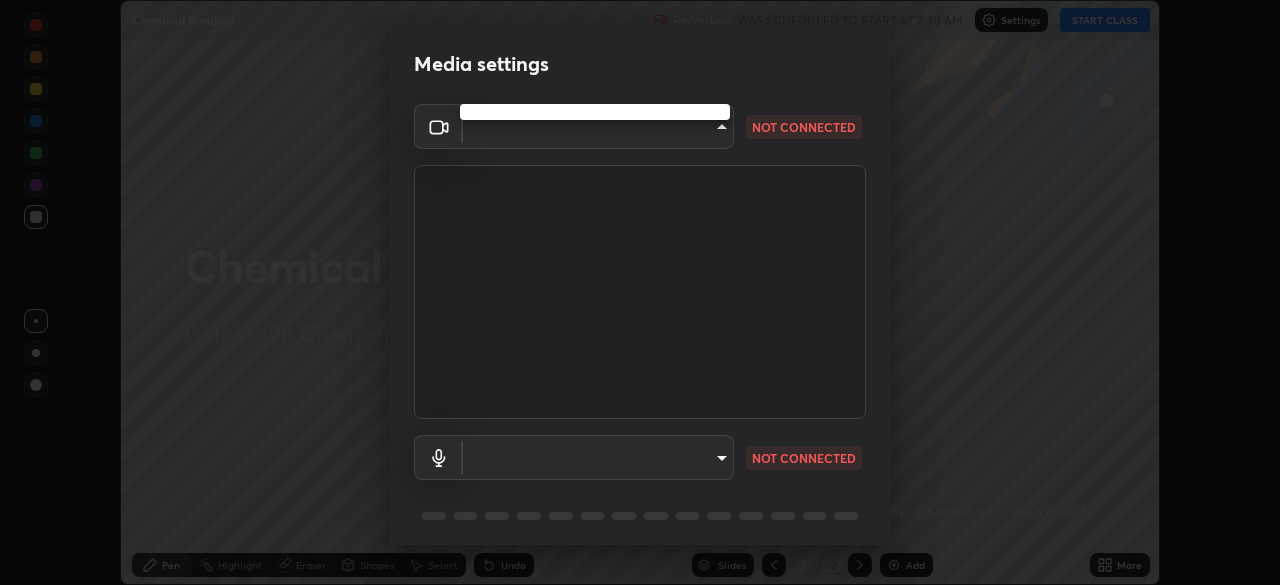 type on "[HASH]" 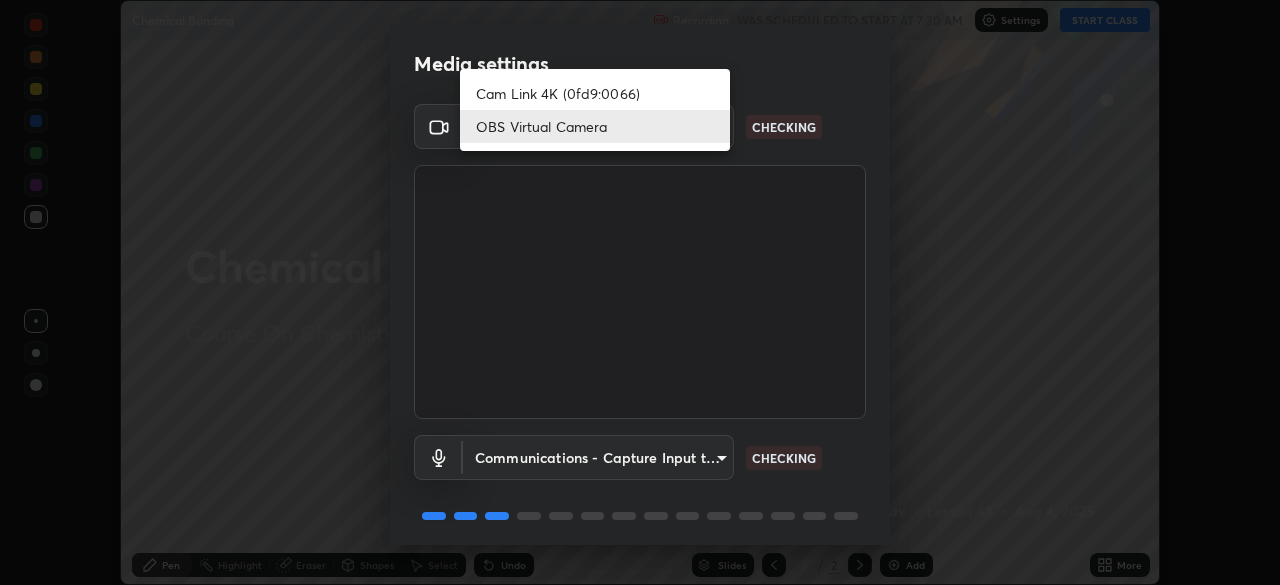 click on "Cam Link 4K (0fd9:0066)" at bounding box center [595, 93] 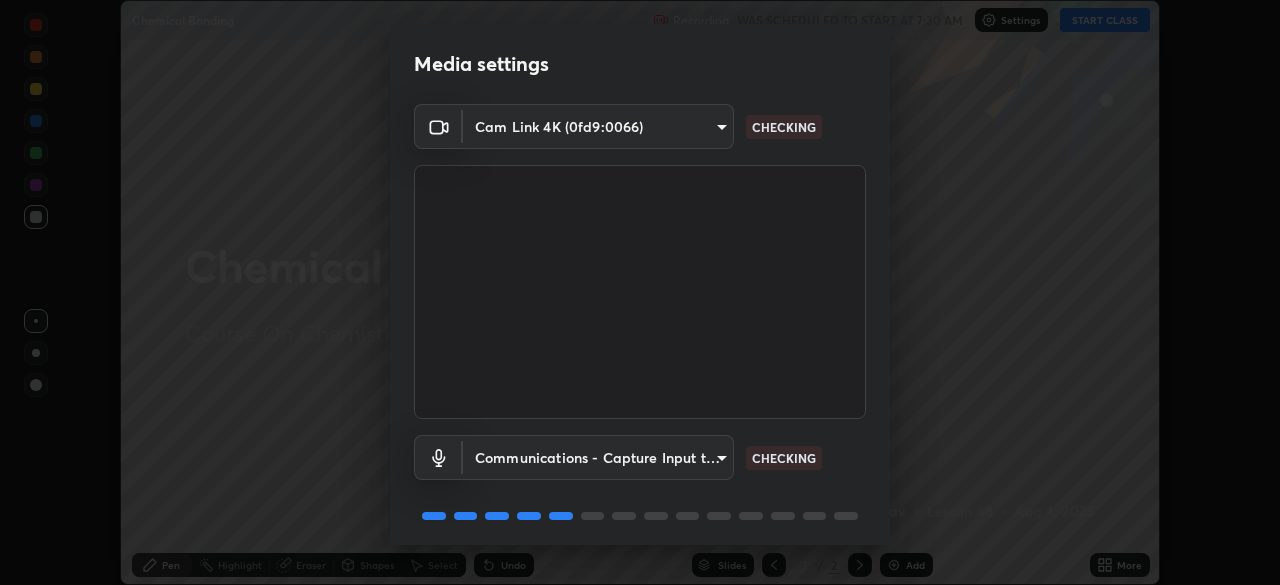 click on "Erase all LIVE Chemical Bonding Recording 01:31:28 /  01:40:00 Settings End Class Setting up your live class Chemical Bonding • L48 of Course On Chemistry for NEET Growth 1 2027 [FIRST] [LAST] Pen Highlight Eraser Shapes Select Undo Slides 8 / 8 Add More No doubts shared Encourage your learners to ask a doubt for better clarity Report an issue Reason for reporting Buffering Chat not working Audio - Video sync issue Educator video quality low ​ Attach an image Report" at bounding box center [640, 292] 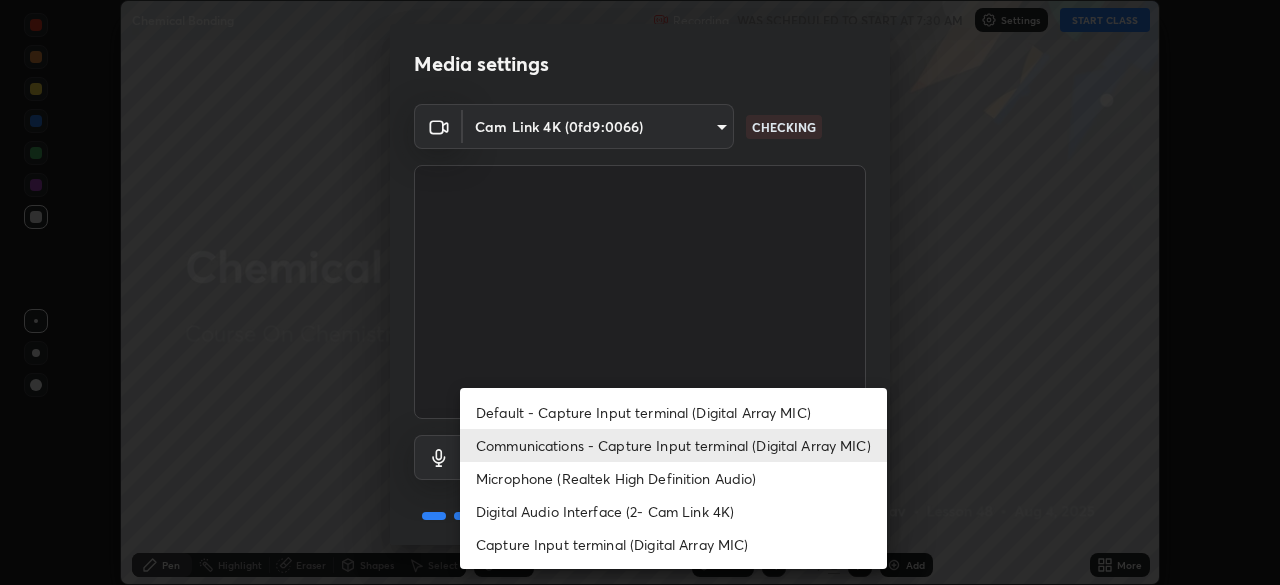 click on "Default - Capture Input terminal (Digital Array MIC)" at bounding box center (673, 412) 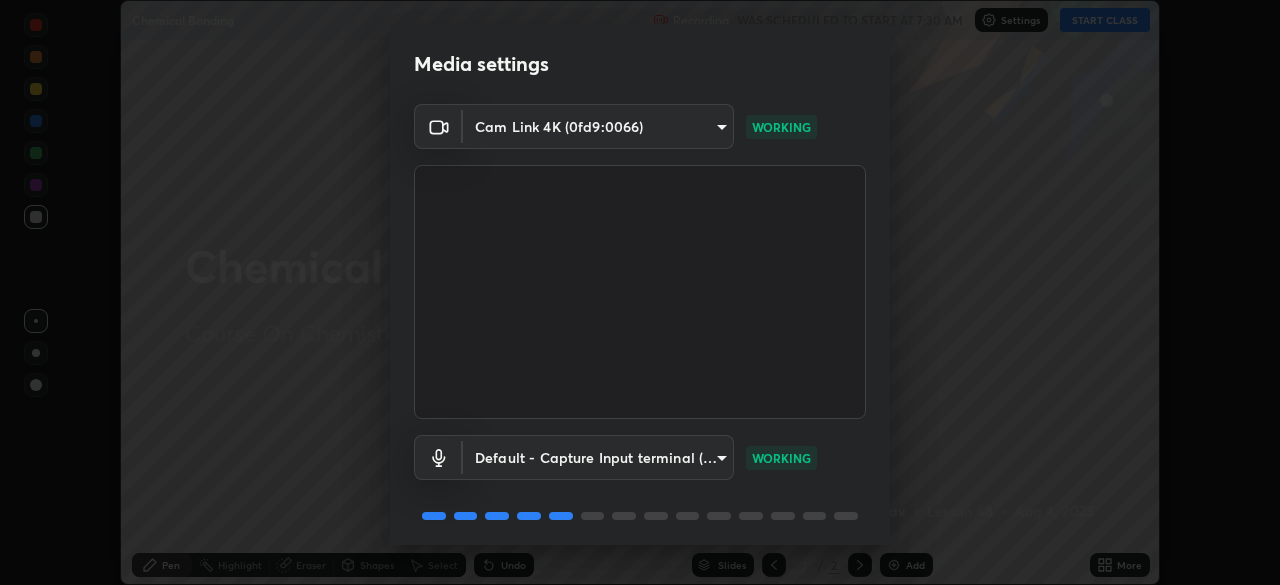 scroll, scrollTop: 71, scrollLeft: 0, axis: vertical 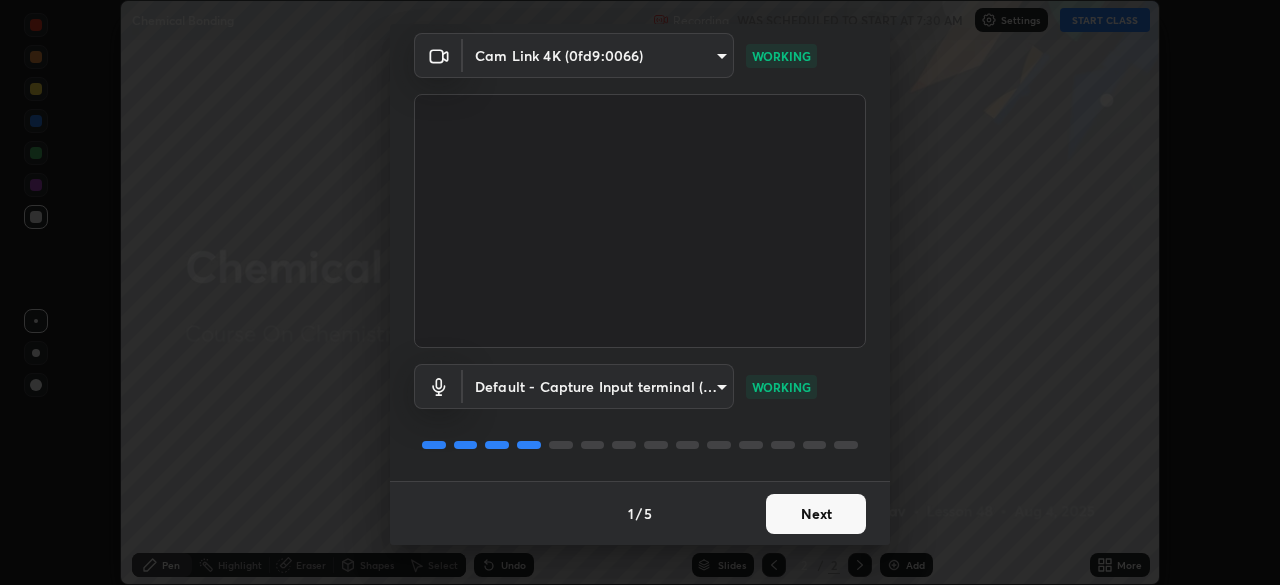 click on "Next" at bounding box center [816, 514] 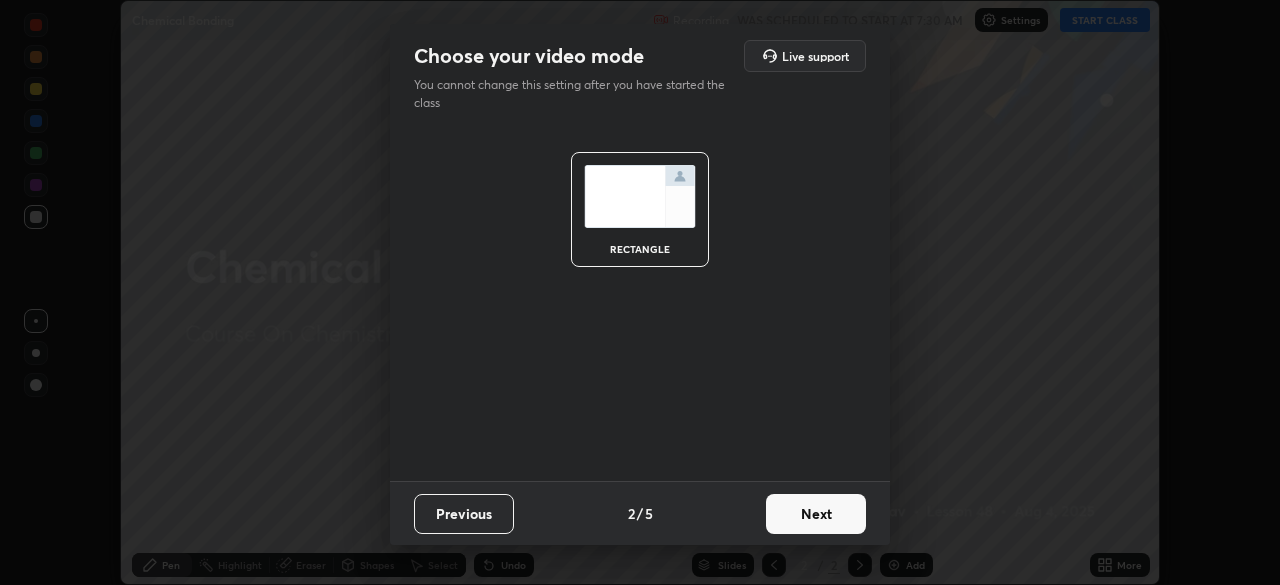 scroll, scrollTop: 0, scrollLeft: 0, axis: both 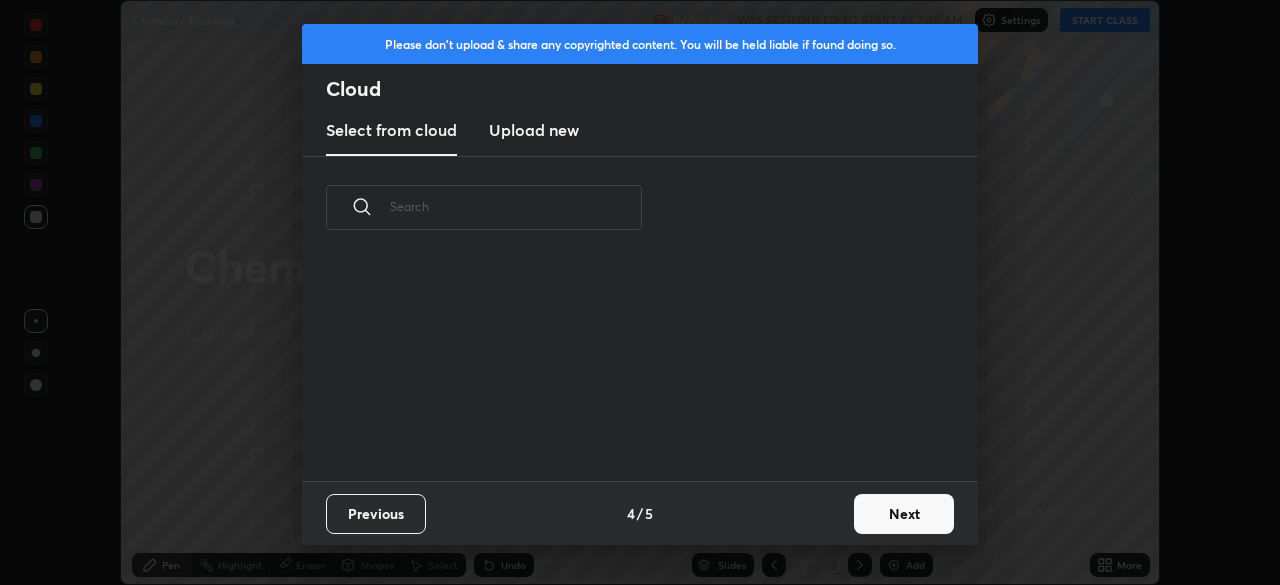 click on "Next" at bounding box center [904, 514] 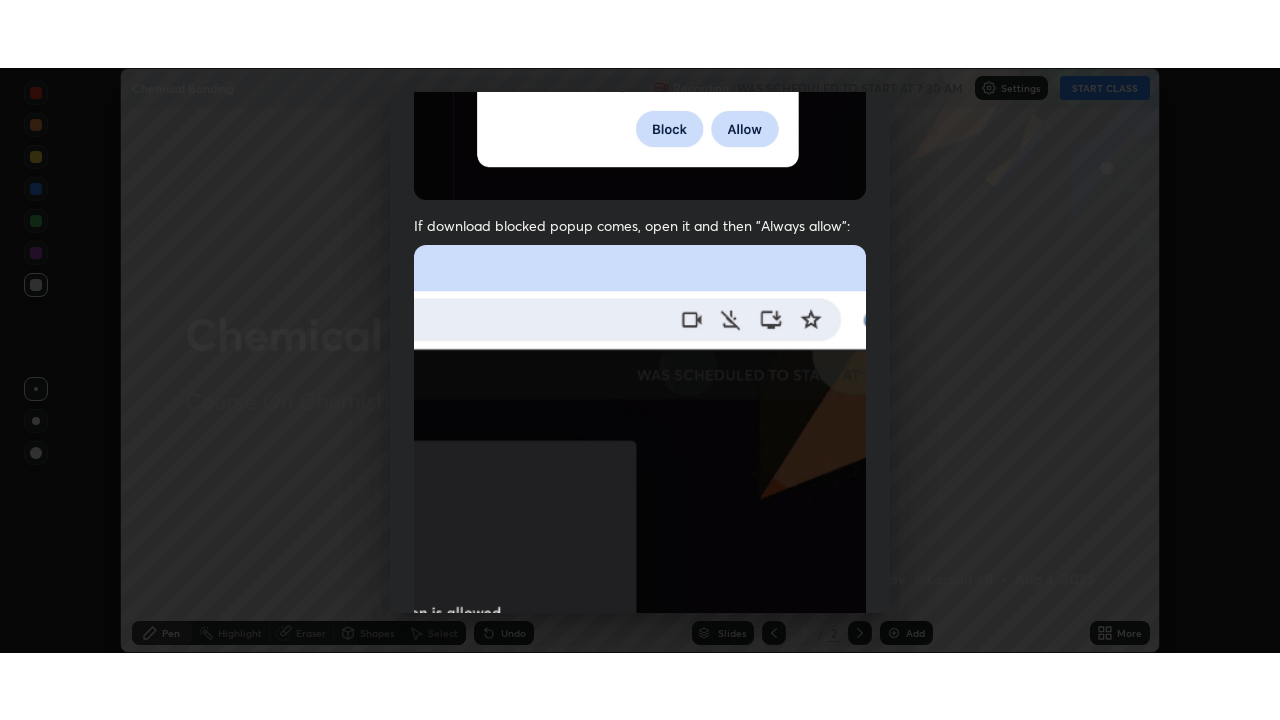 scroll, scrollTop: 479, scrollLeft: 0, axis: vertical 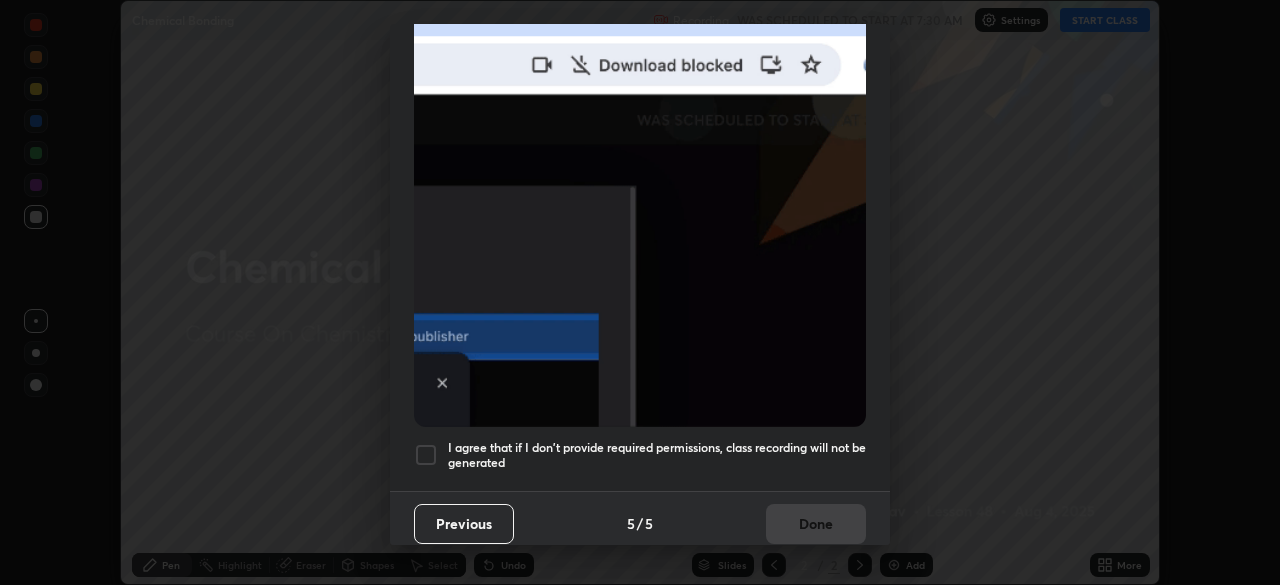 click on "I agree that if I don't provide required permissions, class recording will not be generated" at bounding box center (657, 455) 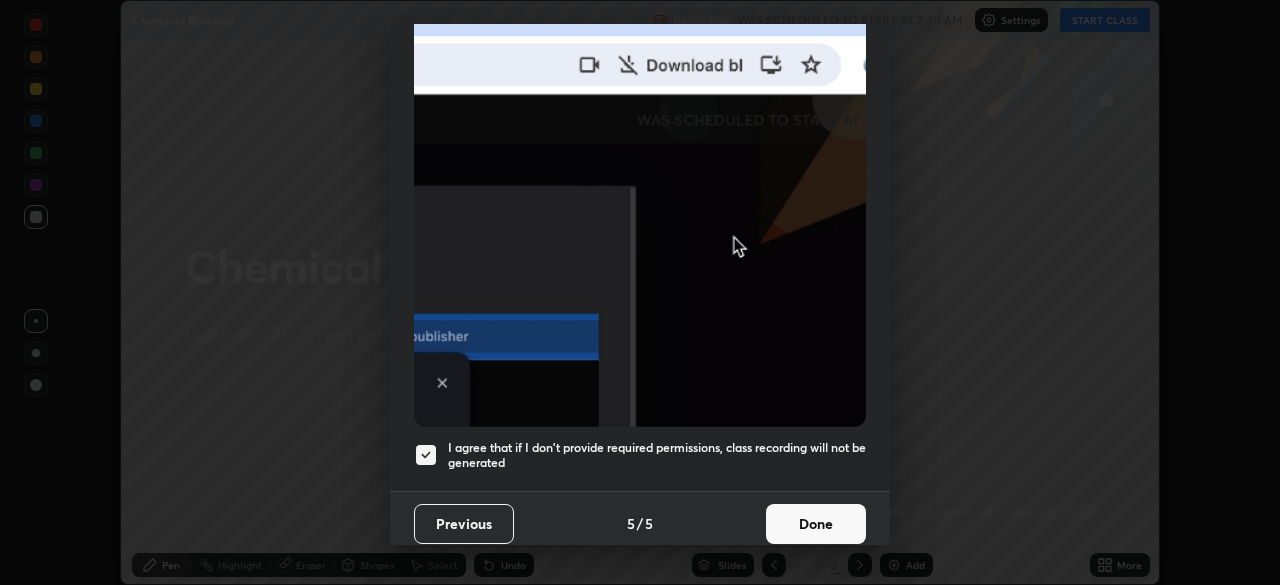 click on "Done" at bounding box center [816, 524] 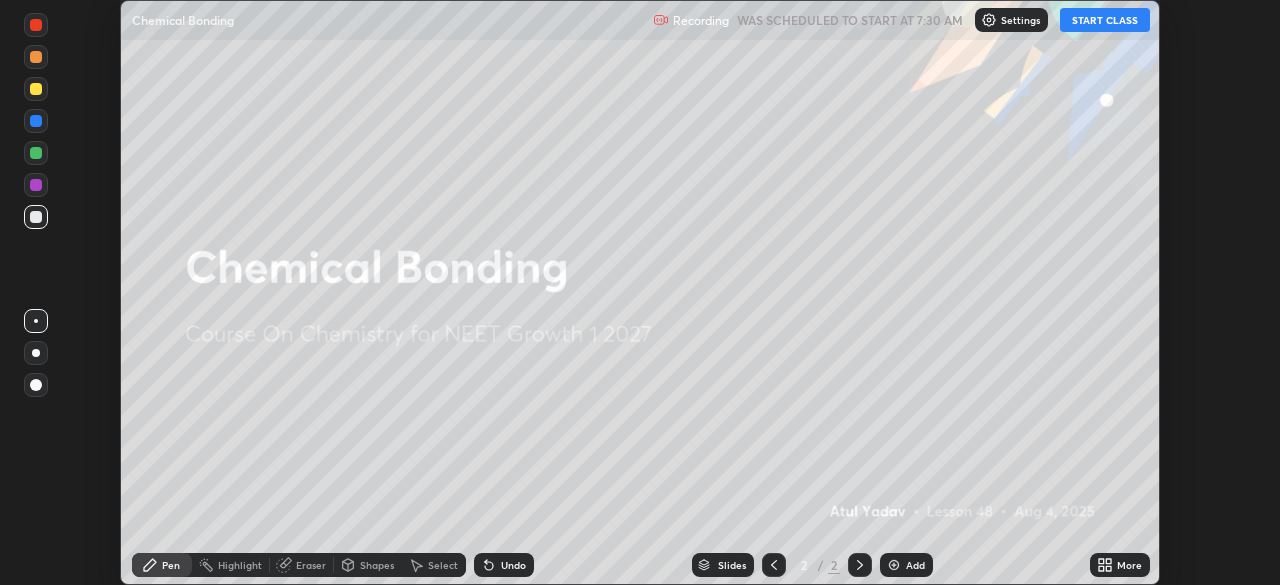 click on "START CLASS" at bounding box center (1105, 20) 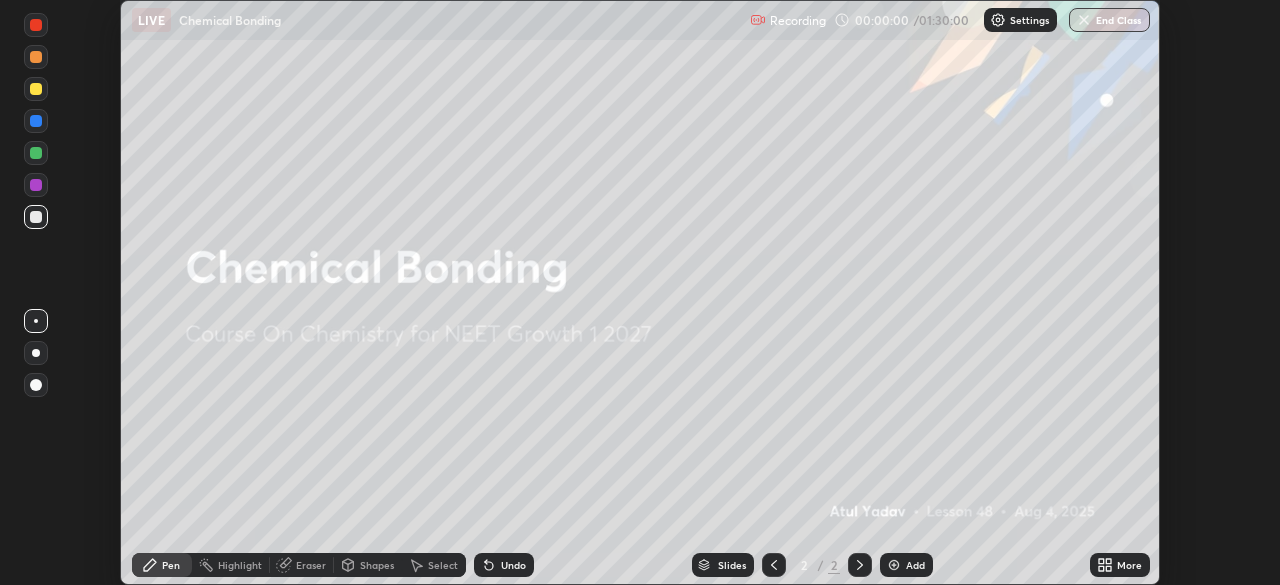 click on "More" at bounding box center (1120, 565) 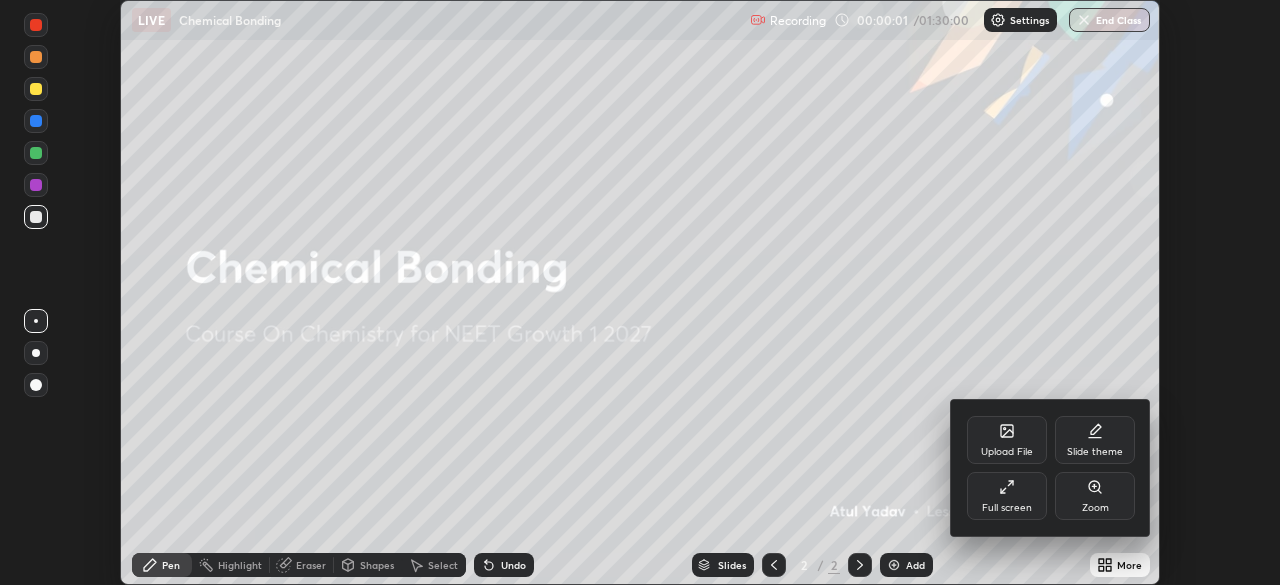 click on "Full screen" at bounding box center (1007, 496) 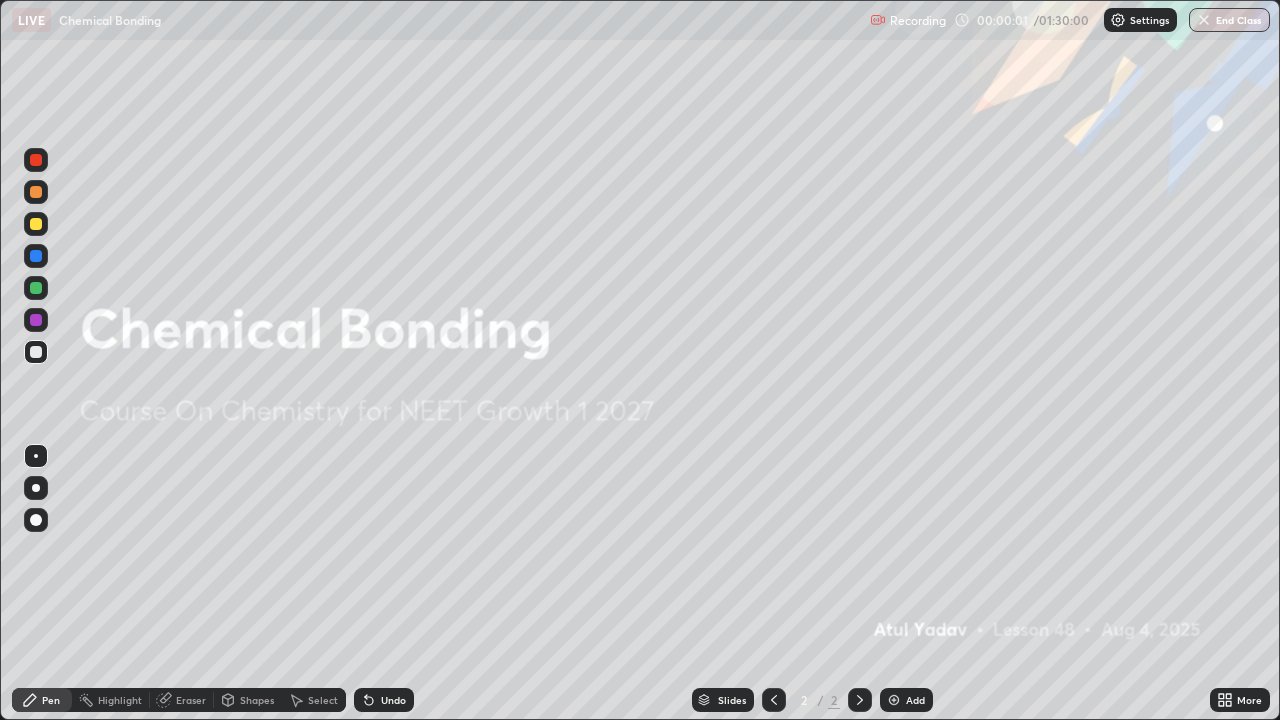 scroll, scrollTop: 99280, scrollLeft: 98720, axis: both 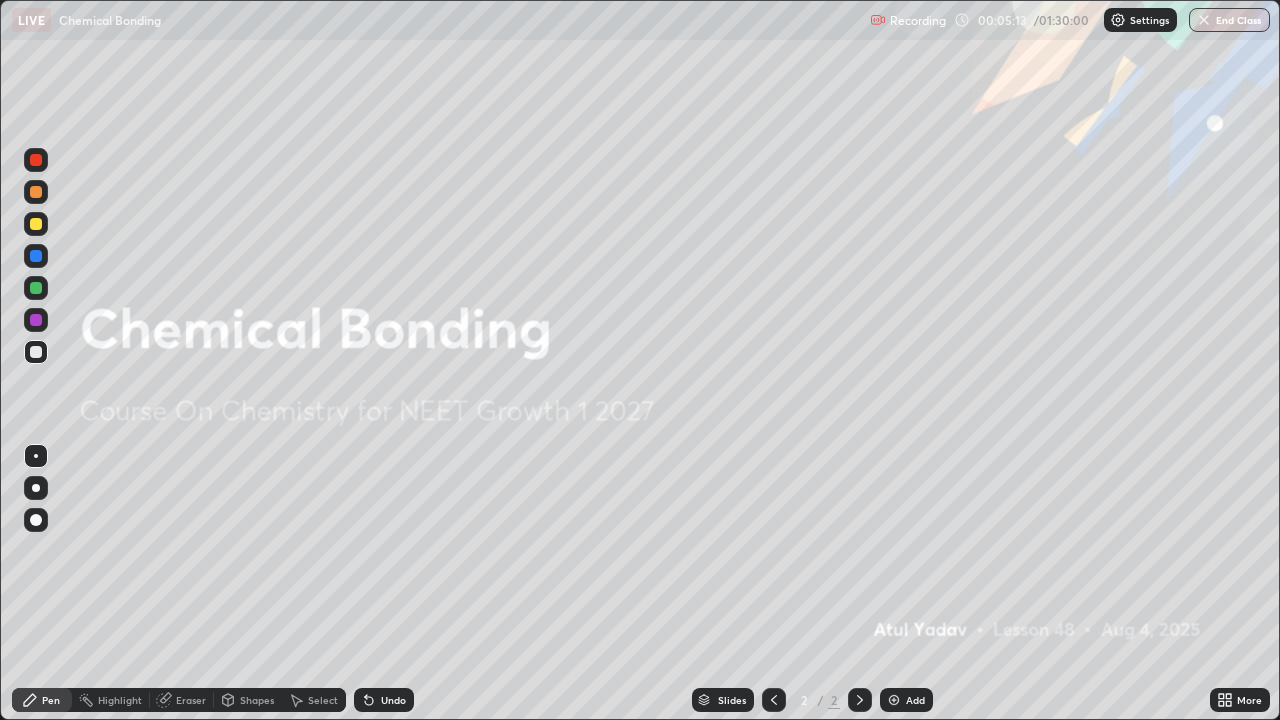 click on "Add" at bounding box center (906, 700) 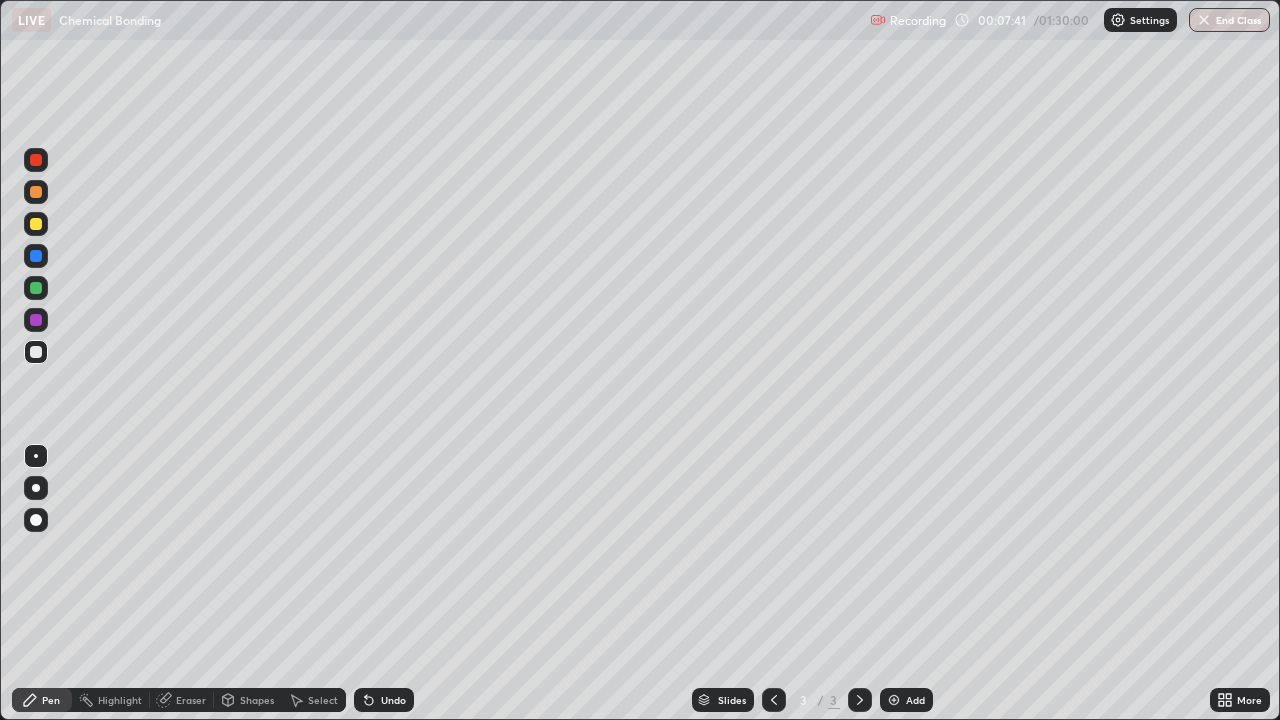 click on "Undo" at bounding box center (384, 700) 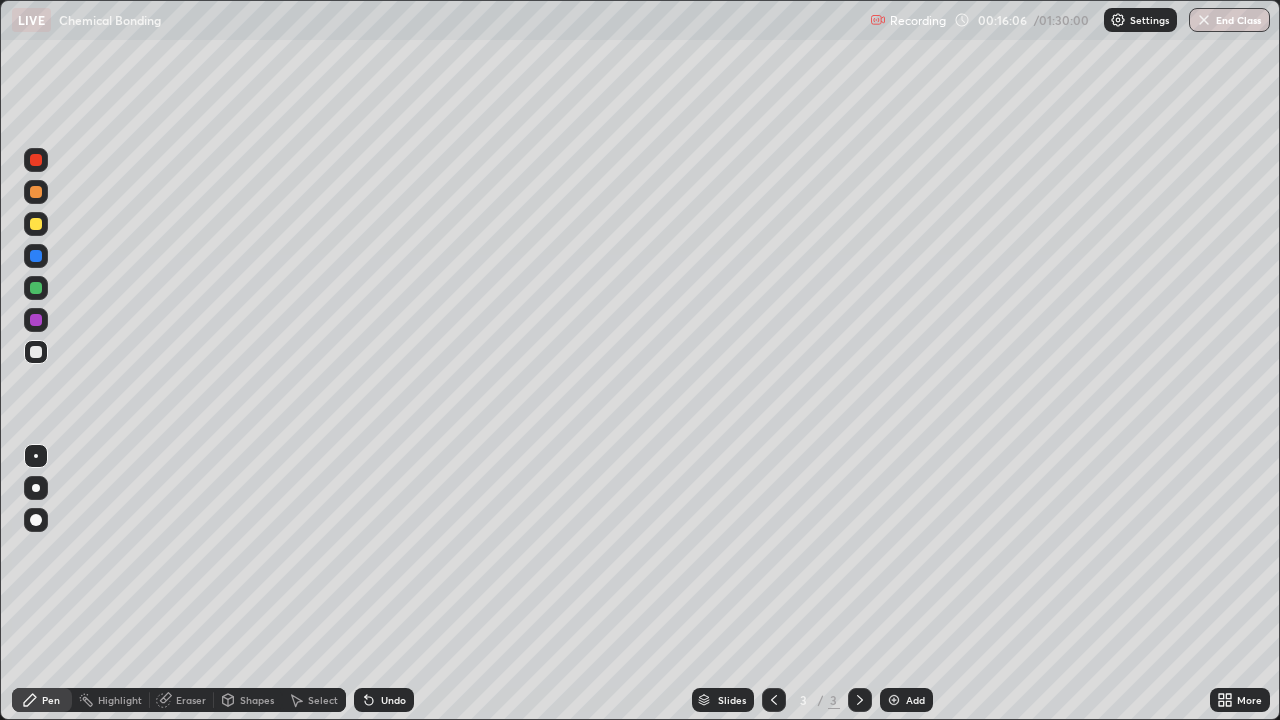 click on "Add" at bounding box center (906, 700) 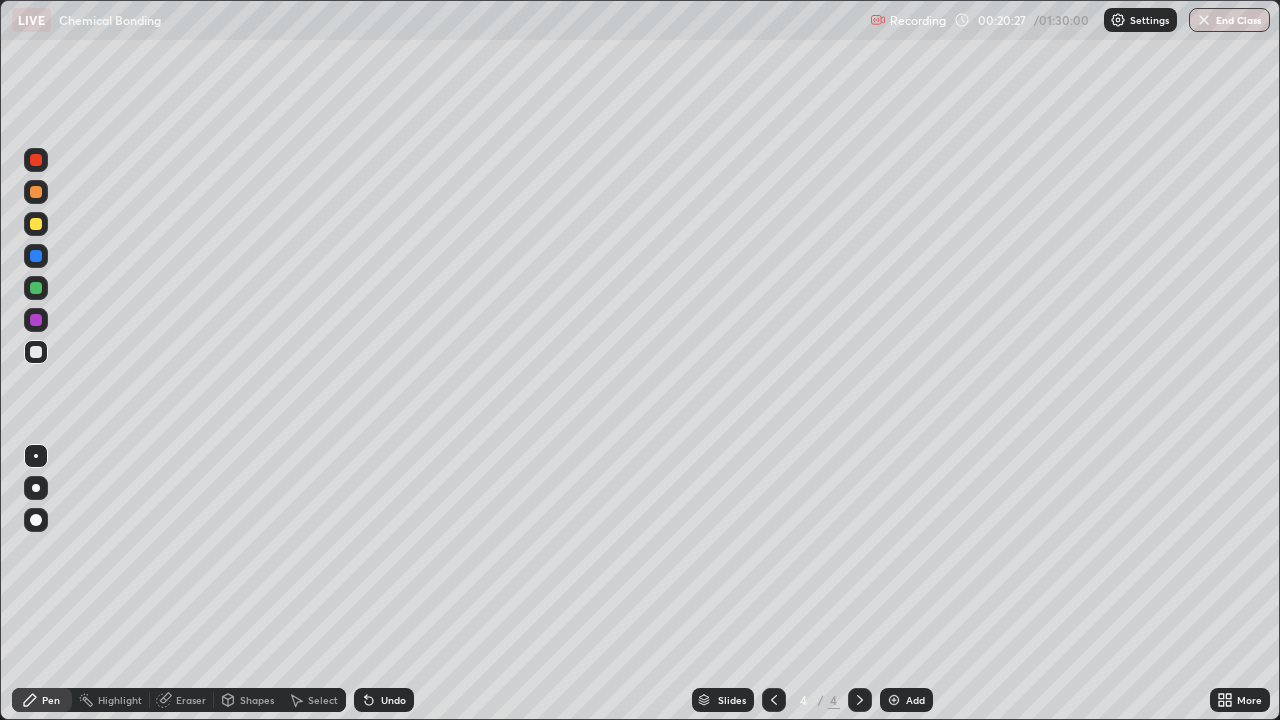 click 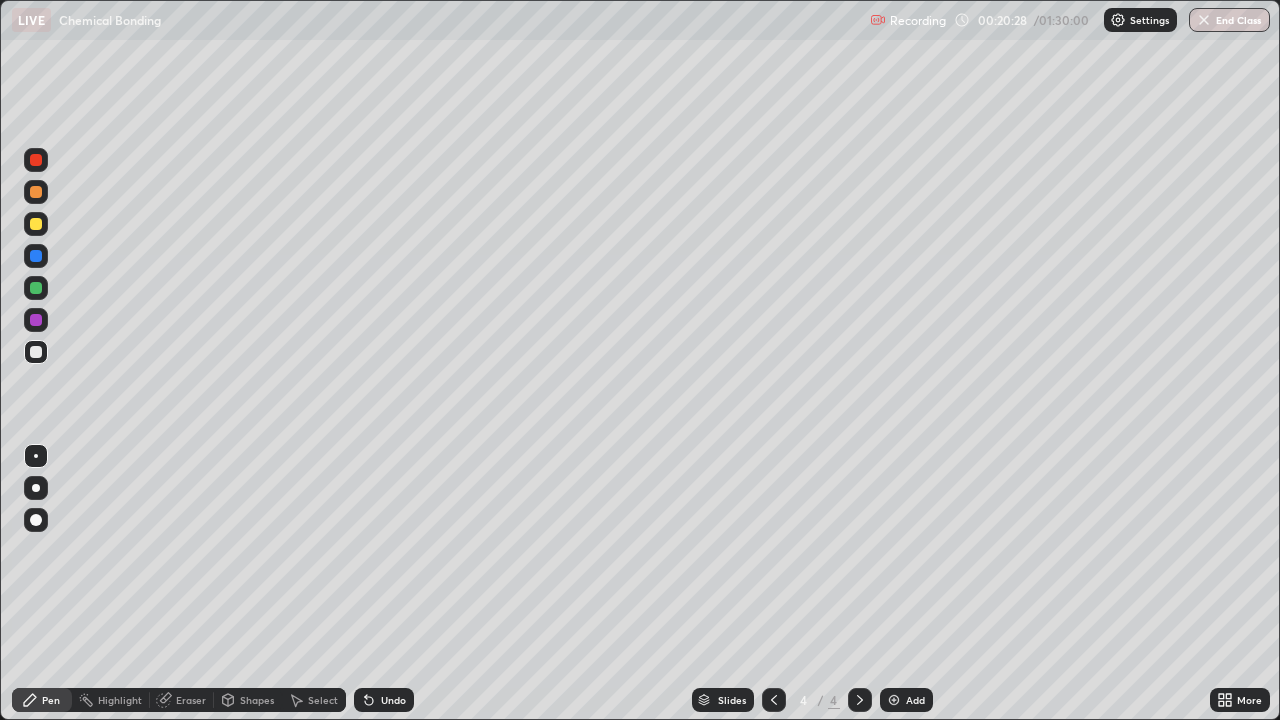 click 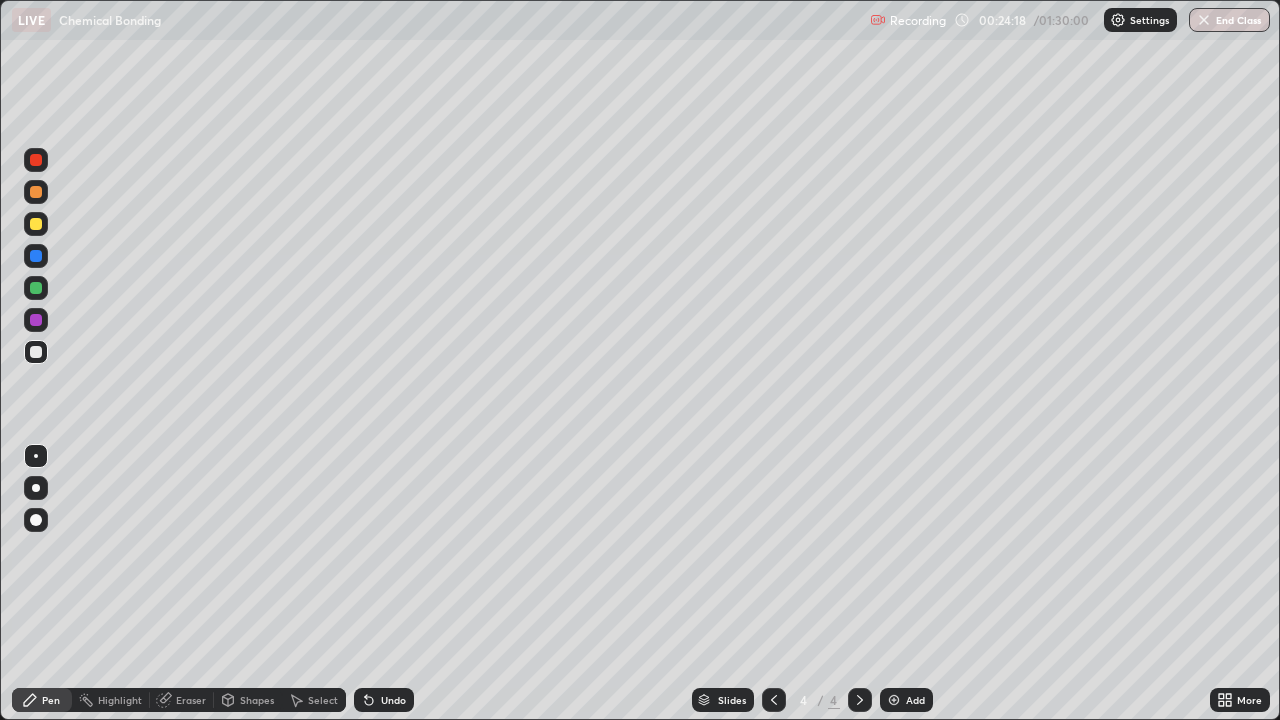 click at bounding box center [894, 700] 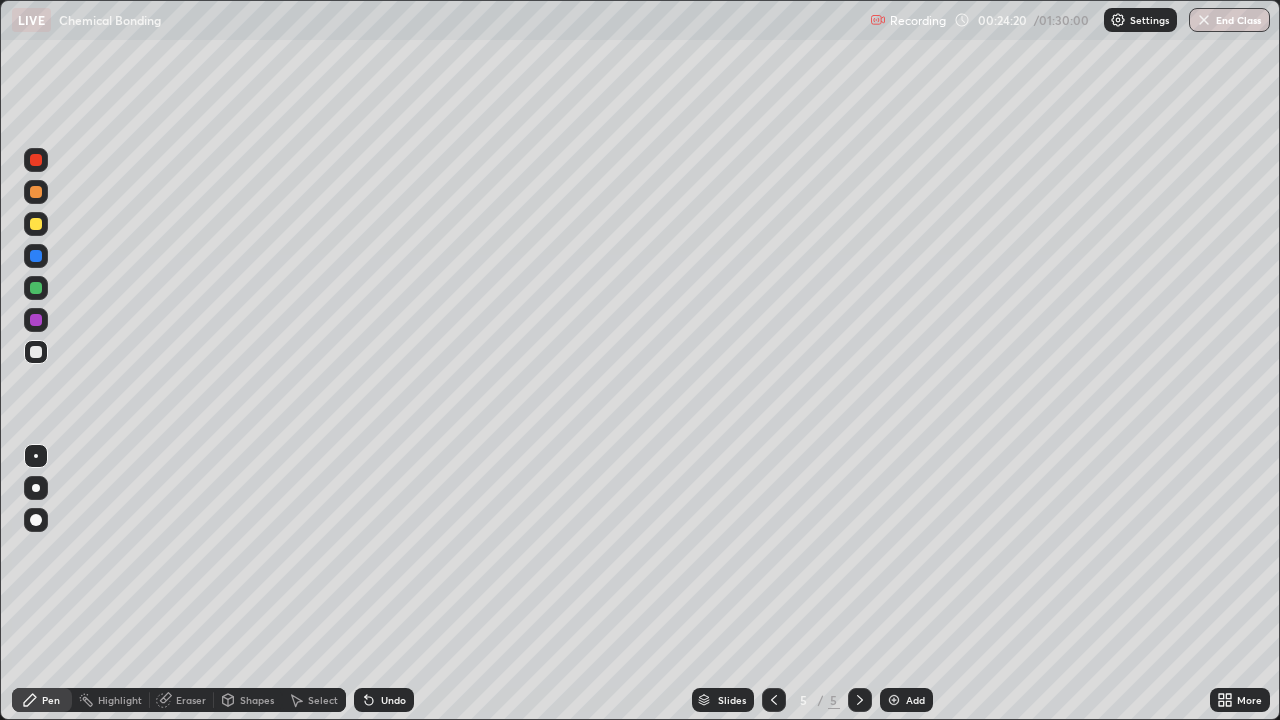 click at bounding box center (36, 224) 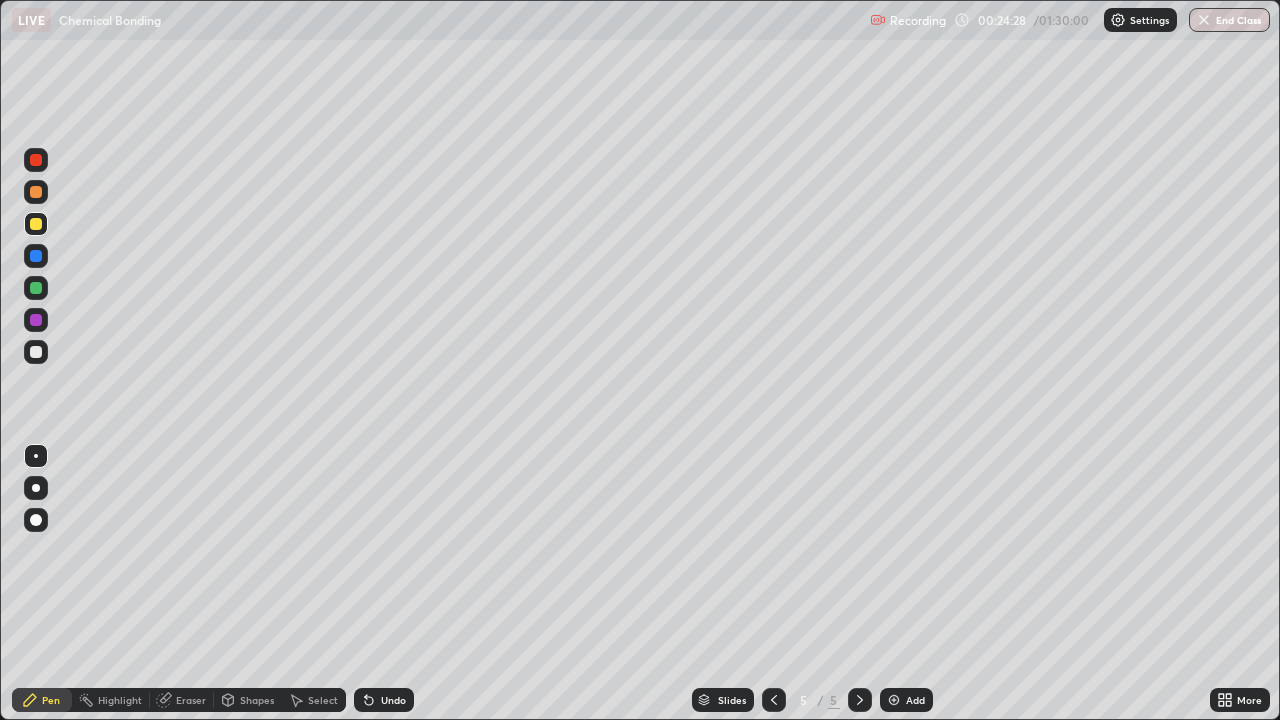 click at bounding box center (36, 488) 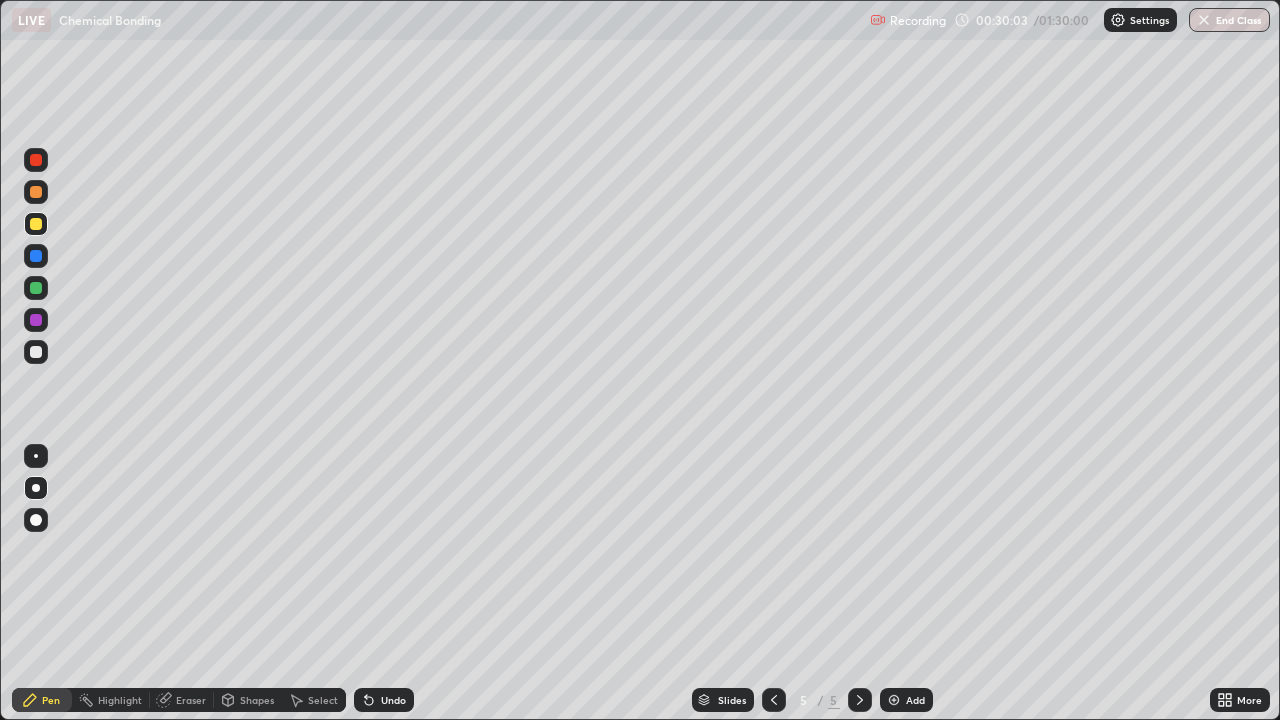 click on "Undo" at bounding box center [384, 700] 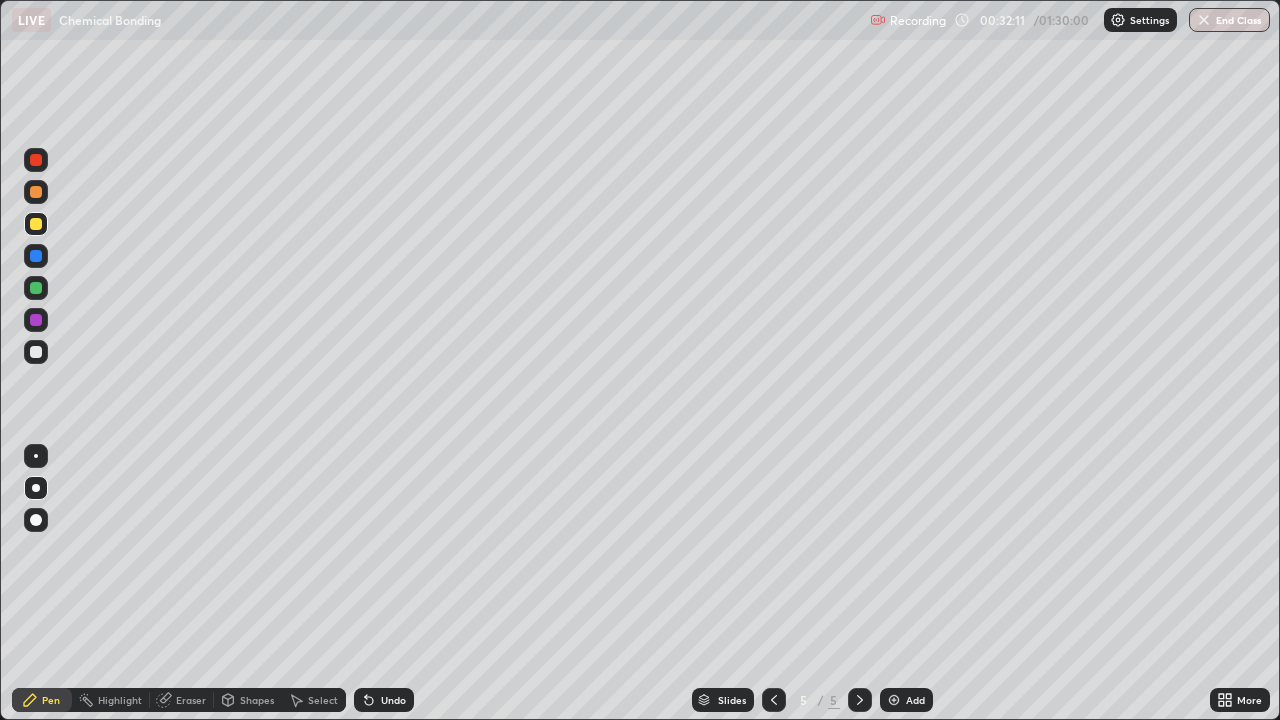 click on "Undo" at bounding box center [393, 700] 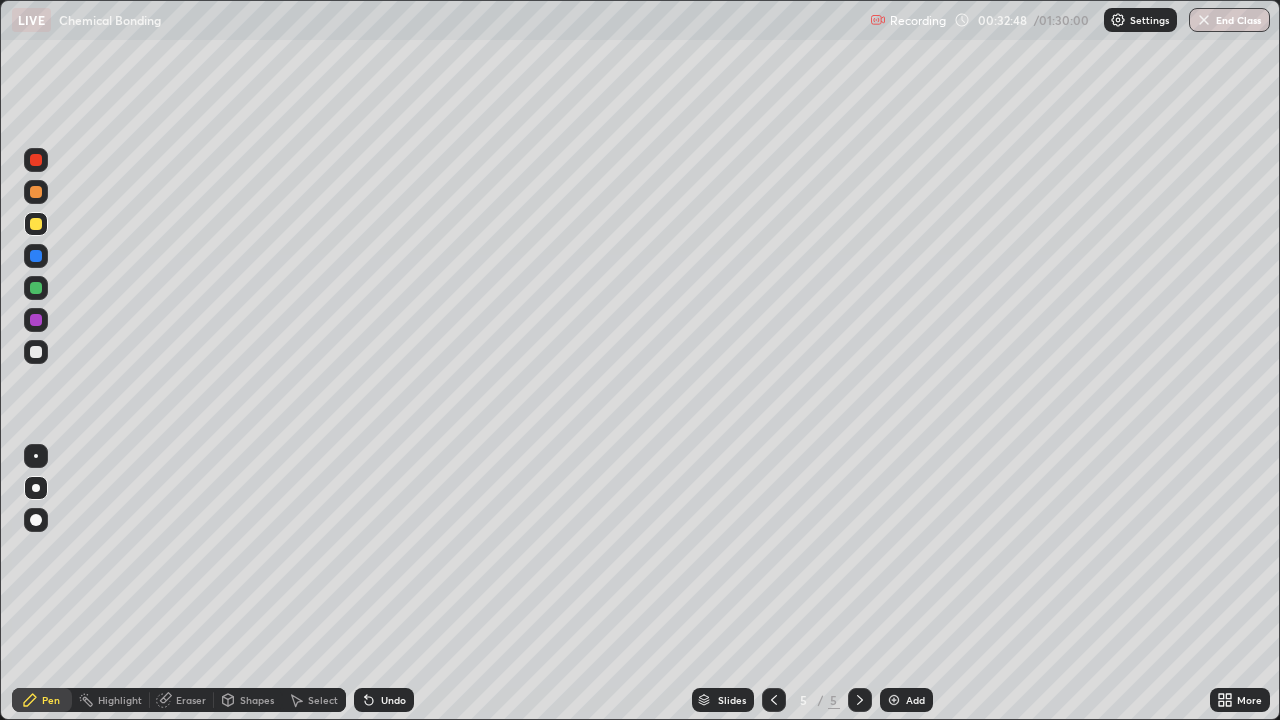 click on "Undo" at bounding box center [384, 700] 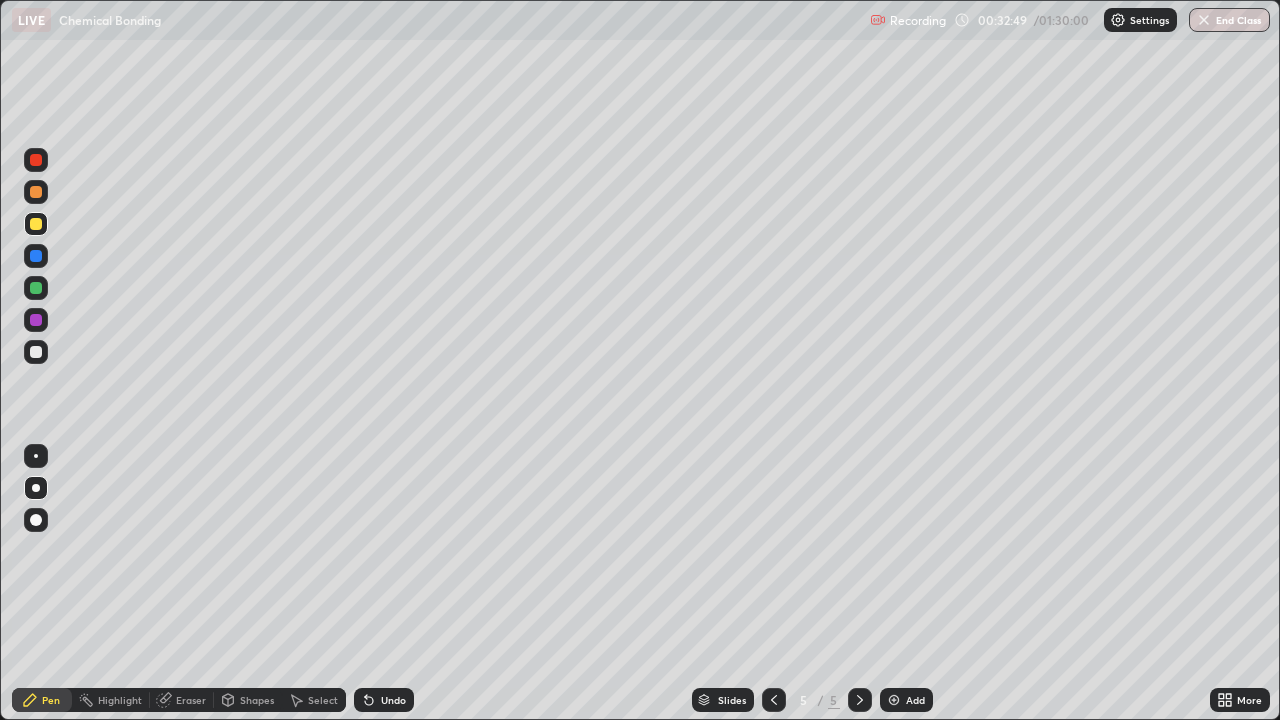 click 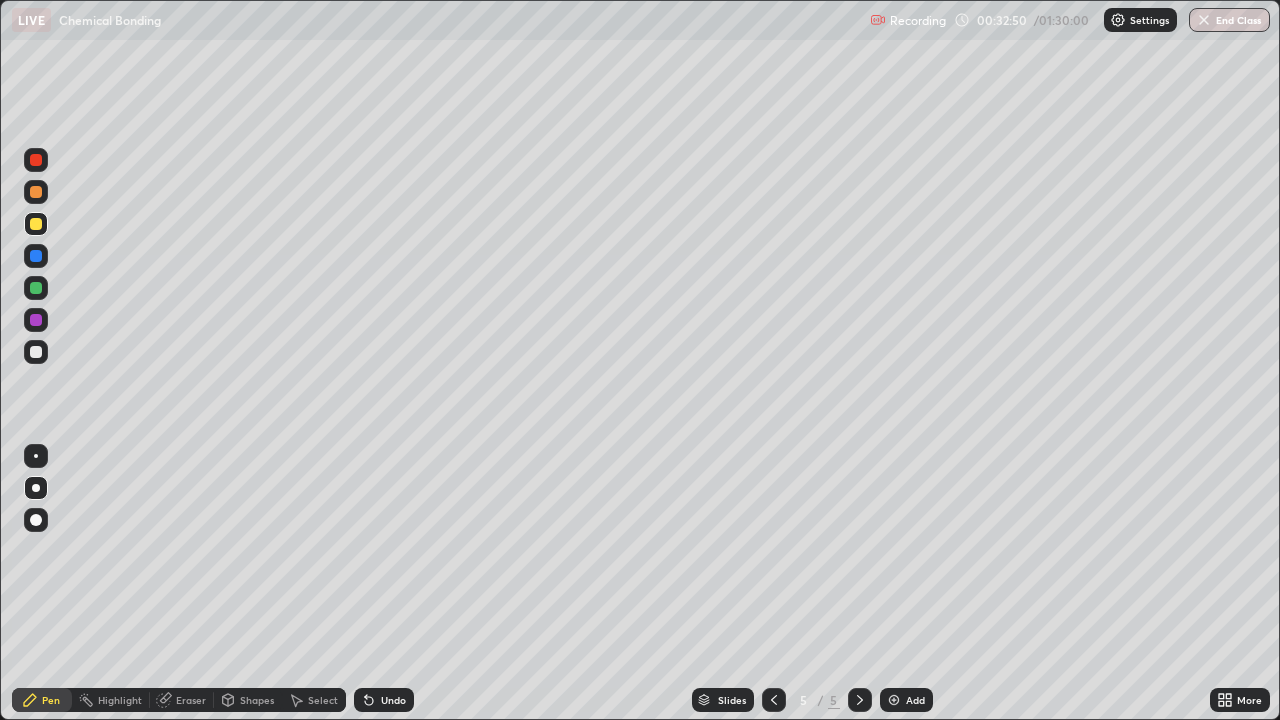 click on "Undo" at bounding box center (384, 700) 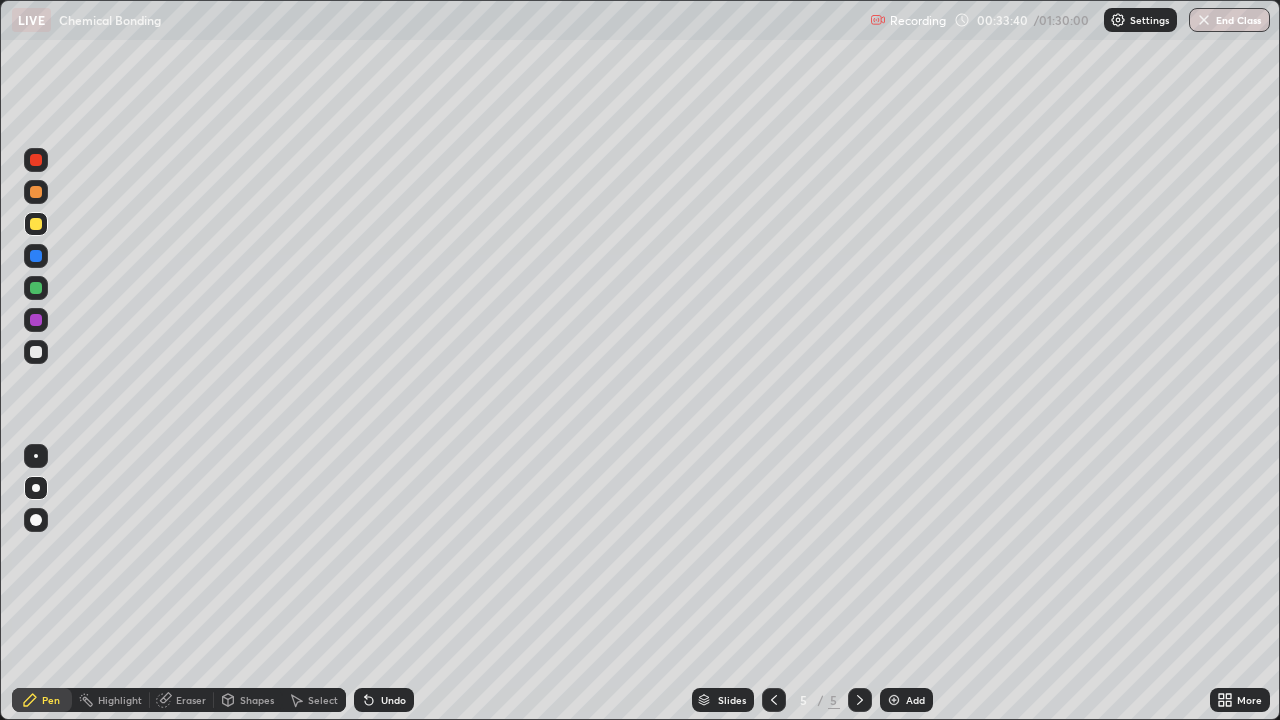 click on "Undo" at bounding box center (393, 700) 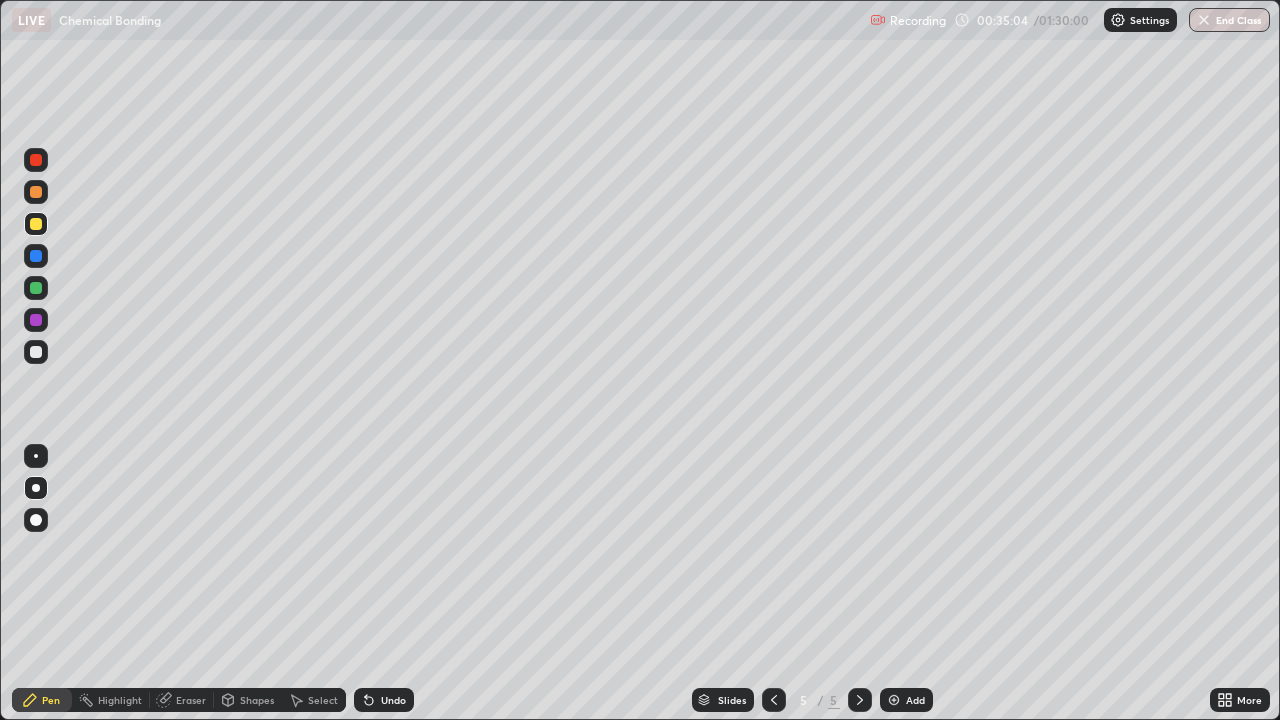 click at bounding box center (36, 160) 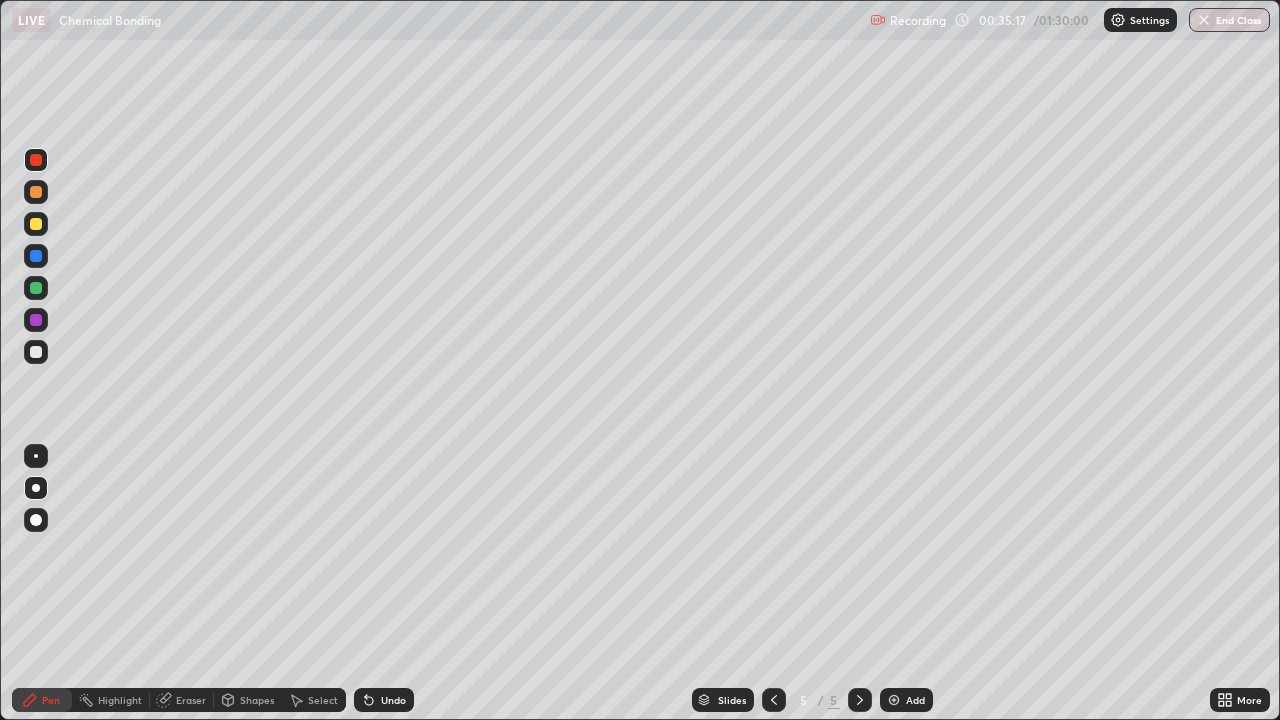 click on "Highlight" at bounding box center [111, 700] 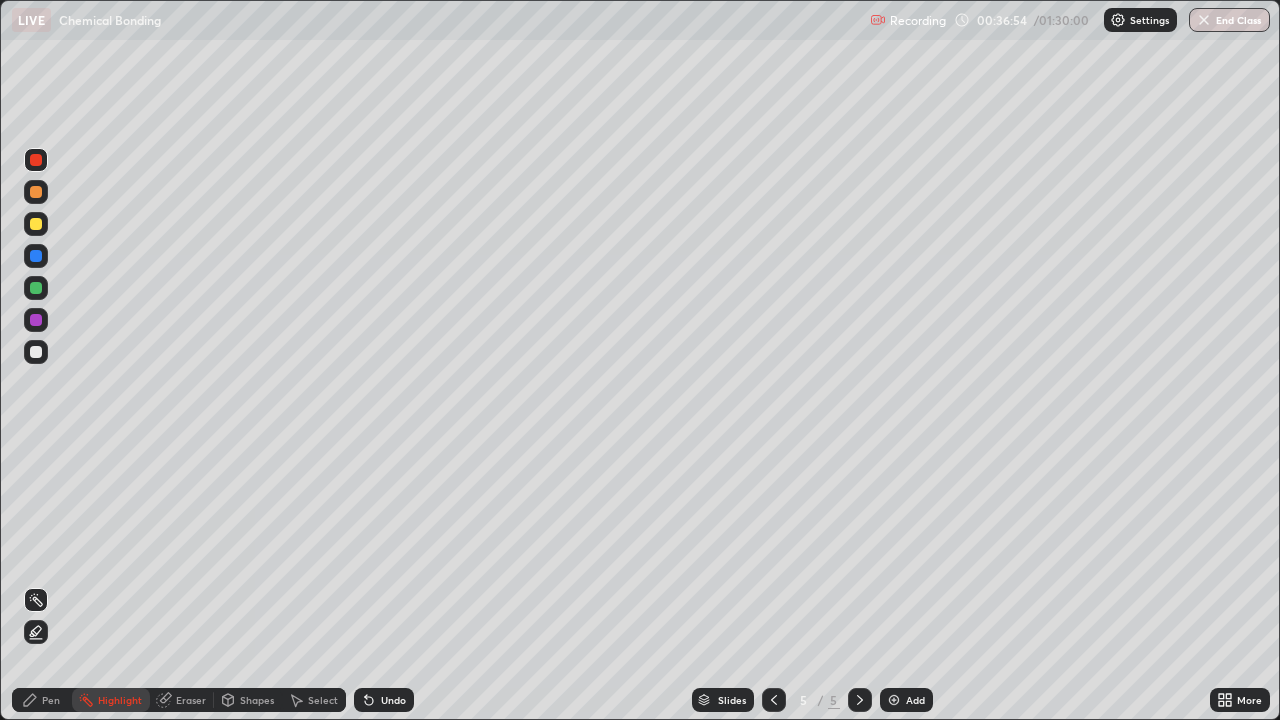 click on "Pen" at bounding box center [51, 700] 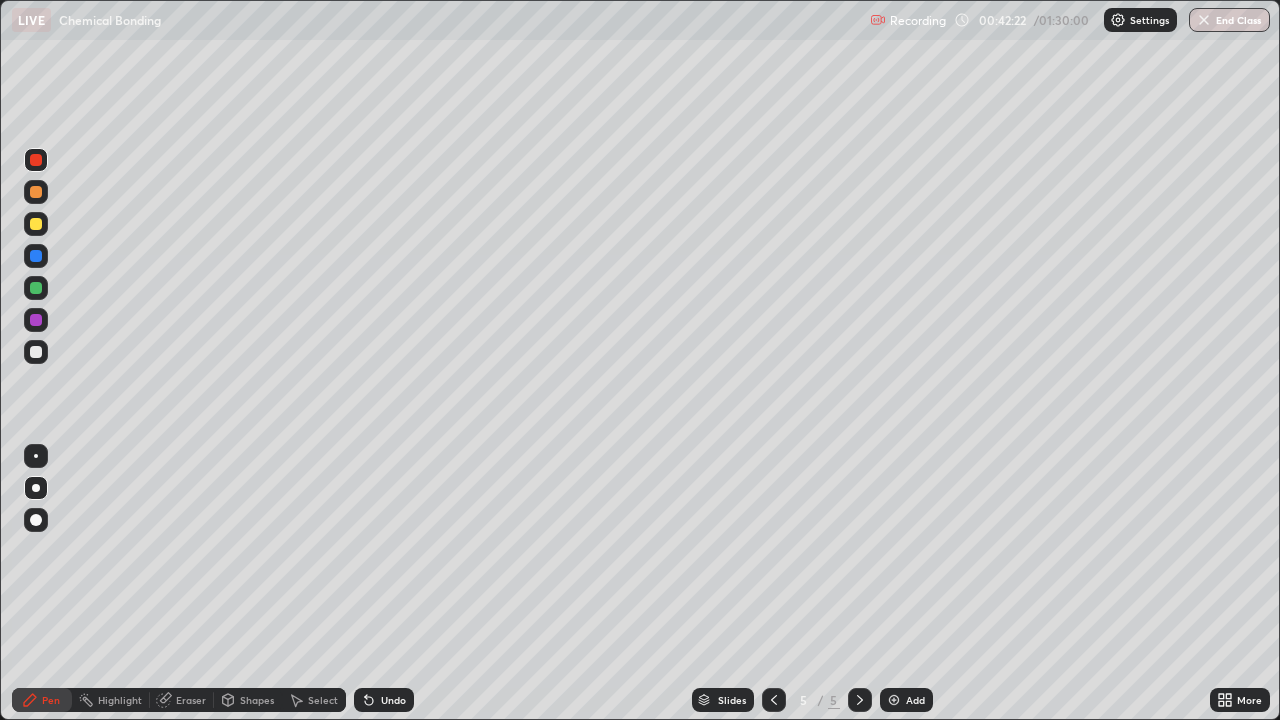 click on "Undo" at bounding box center [393, 700] 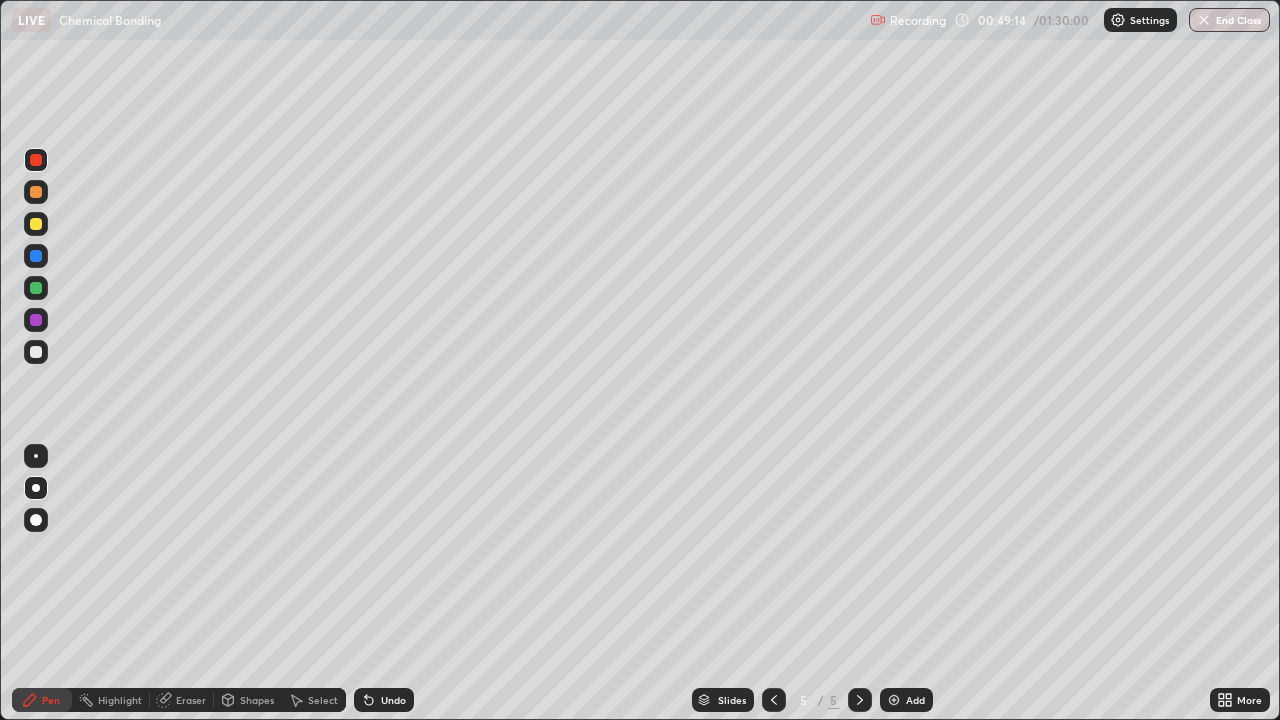 click at bounding box center [894, 700] 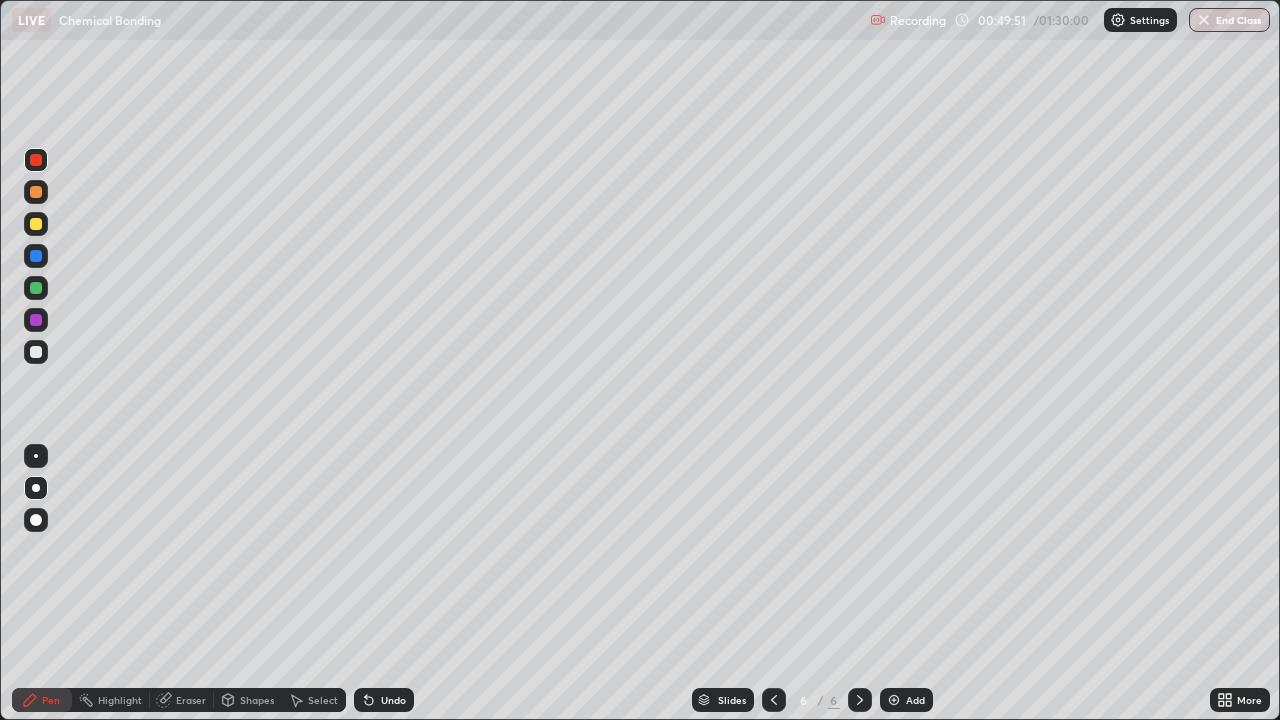 click on "Eraser" at bounding box center (191, 700) 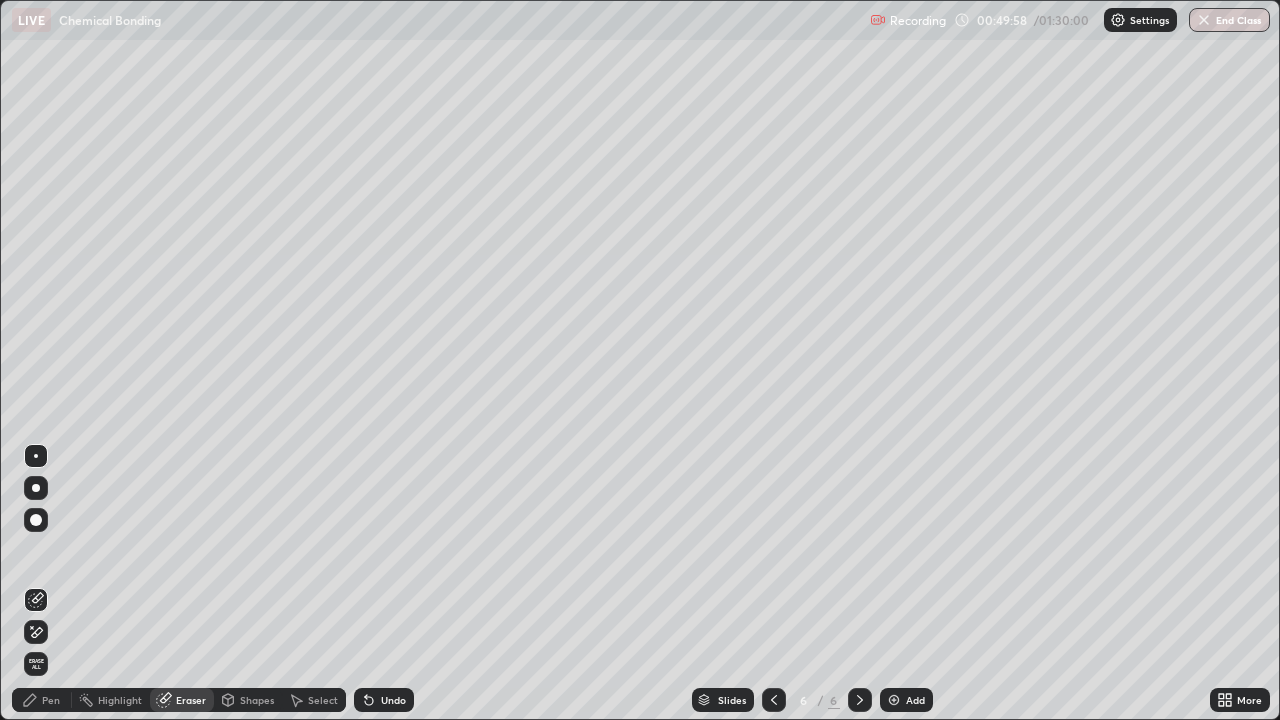 click on "Pen" at bounding box center (51, 700) 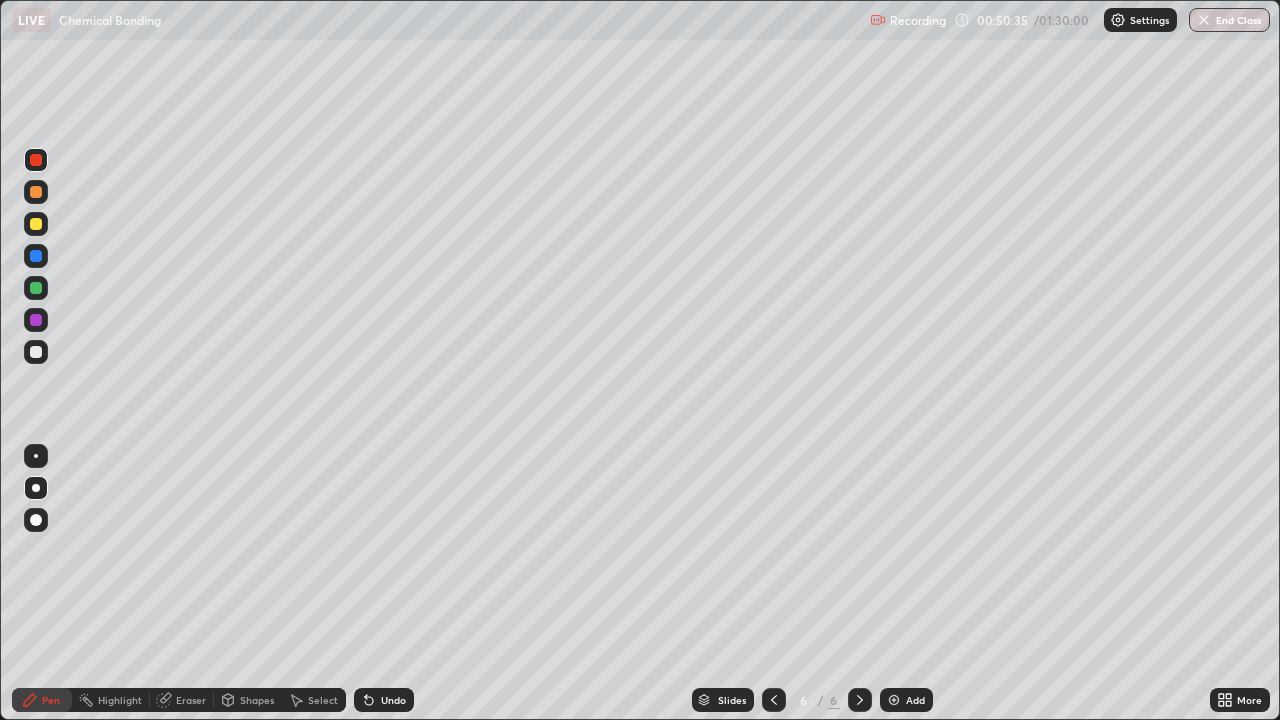 click on "Undo" at bounding box center [384, 700] 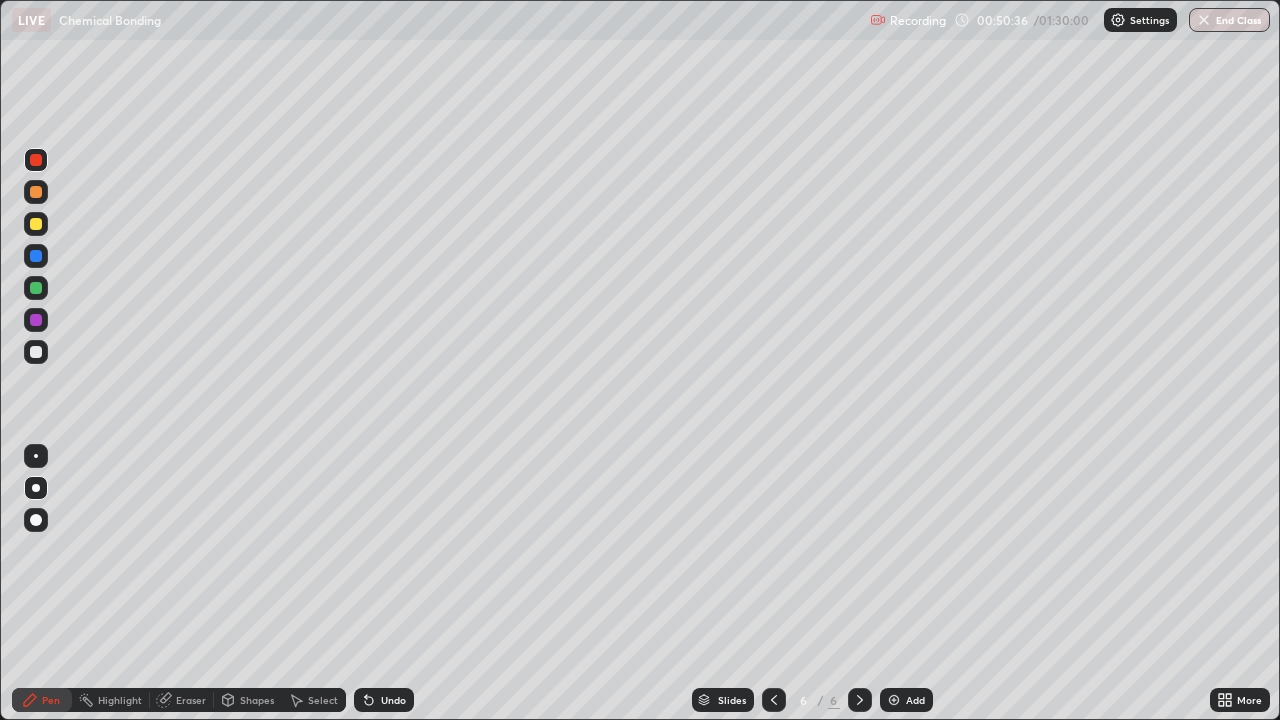 click on "Undo" at bounding box center (384, 700) 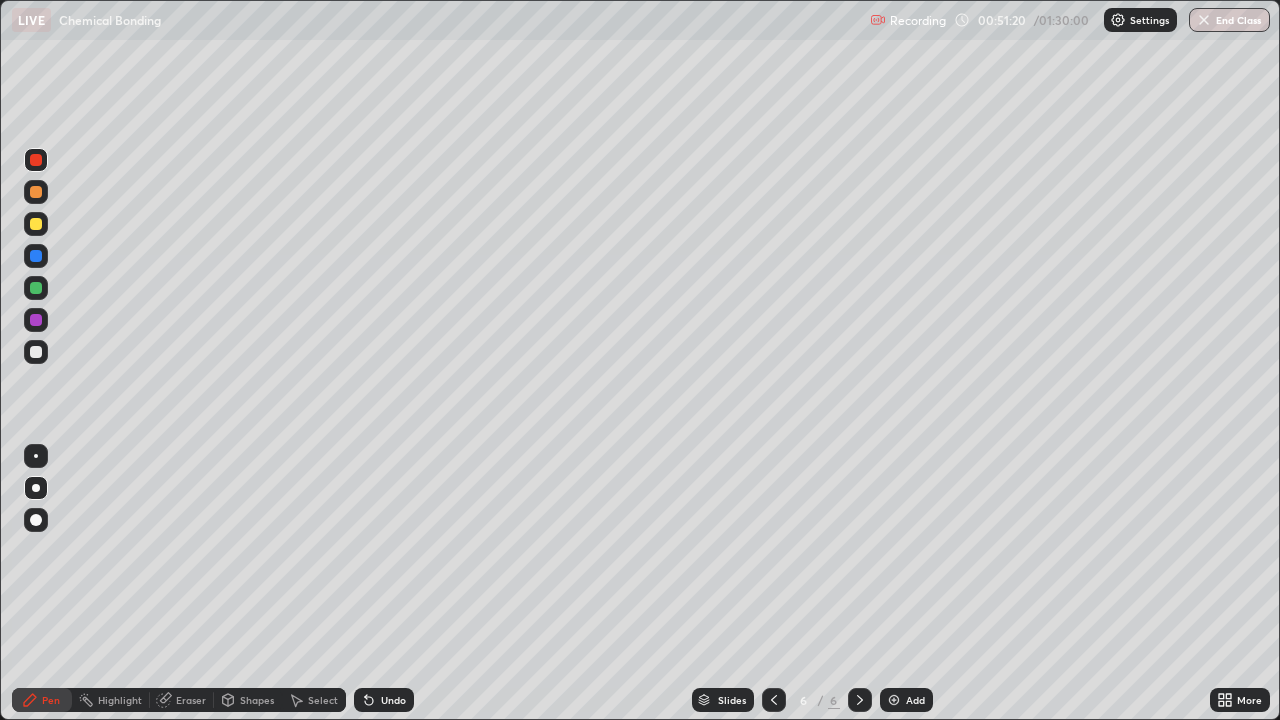 click at bounding box center [36, 352] 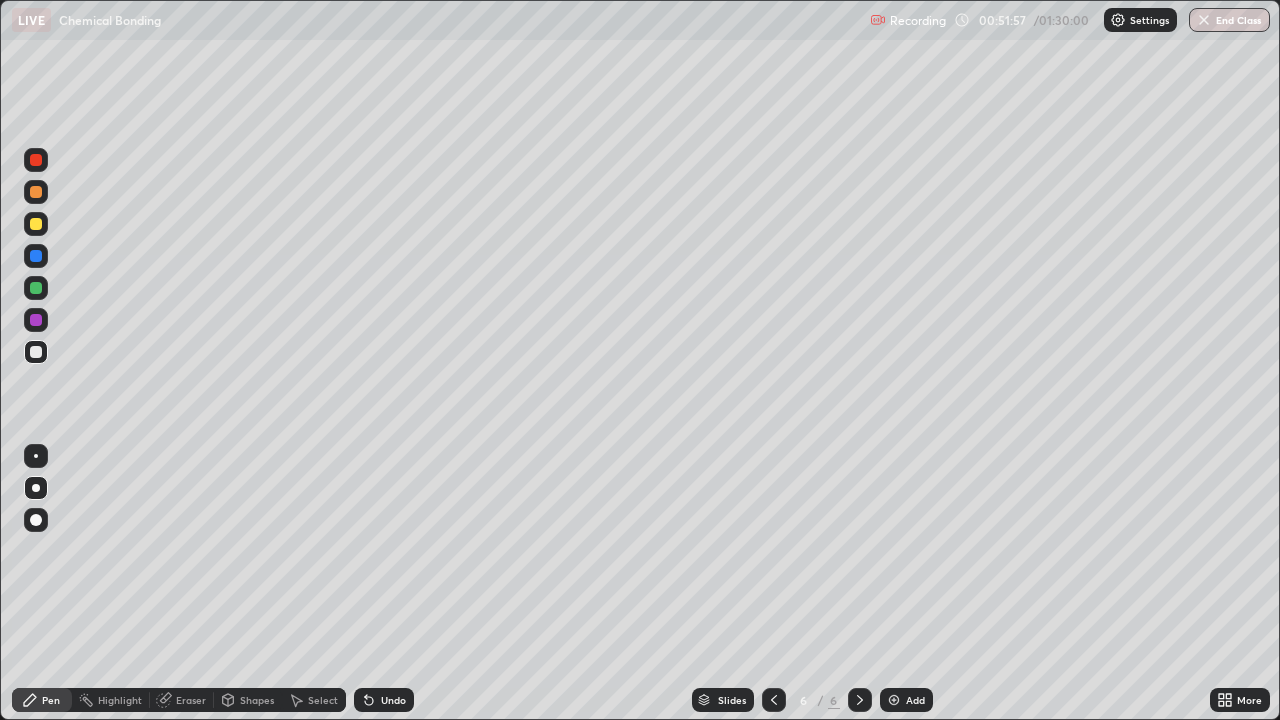 click on "Undo" at bounding box center (393, 700) 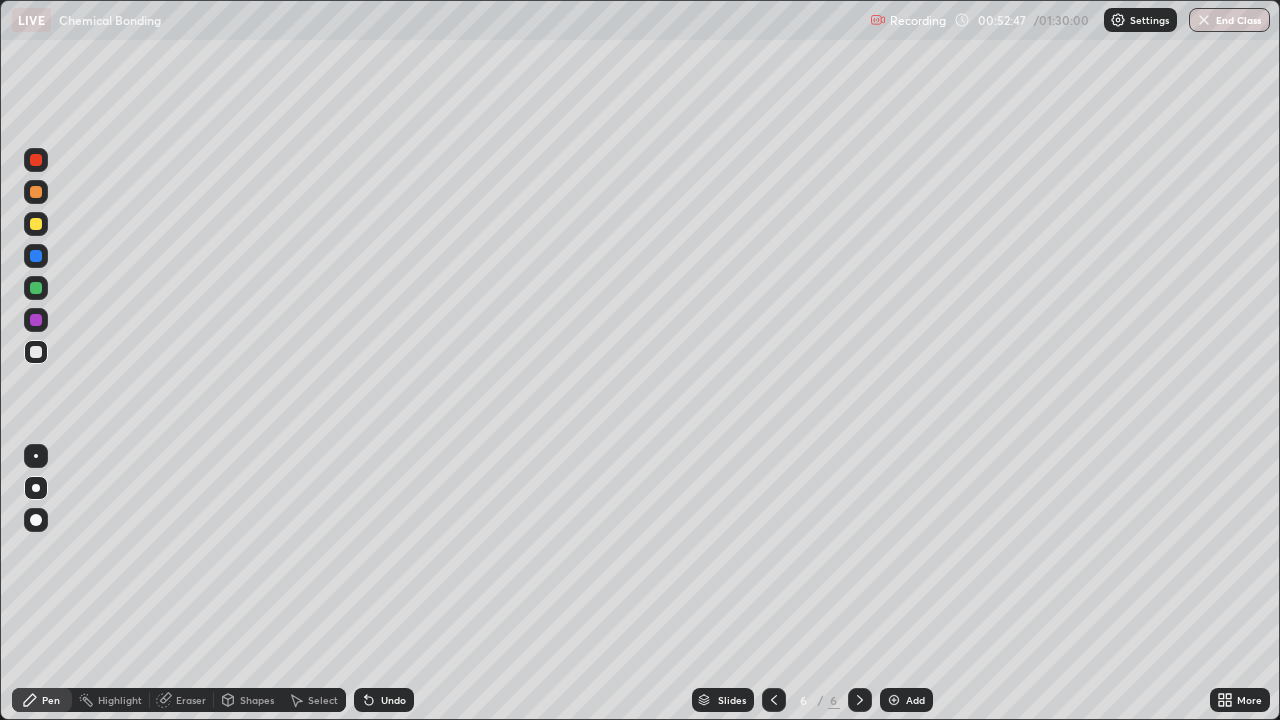 click on "Undo" at bounding box center (384, 700) 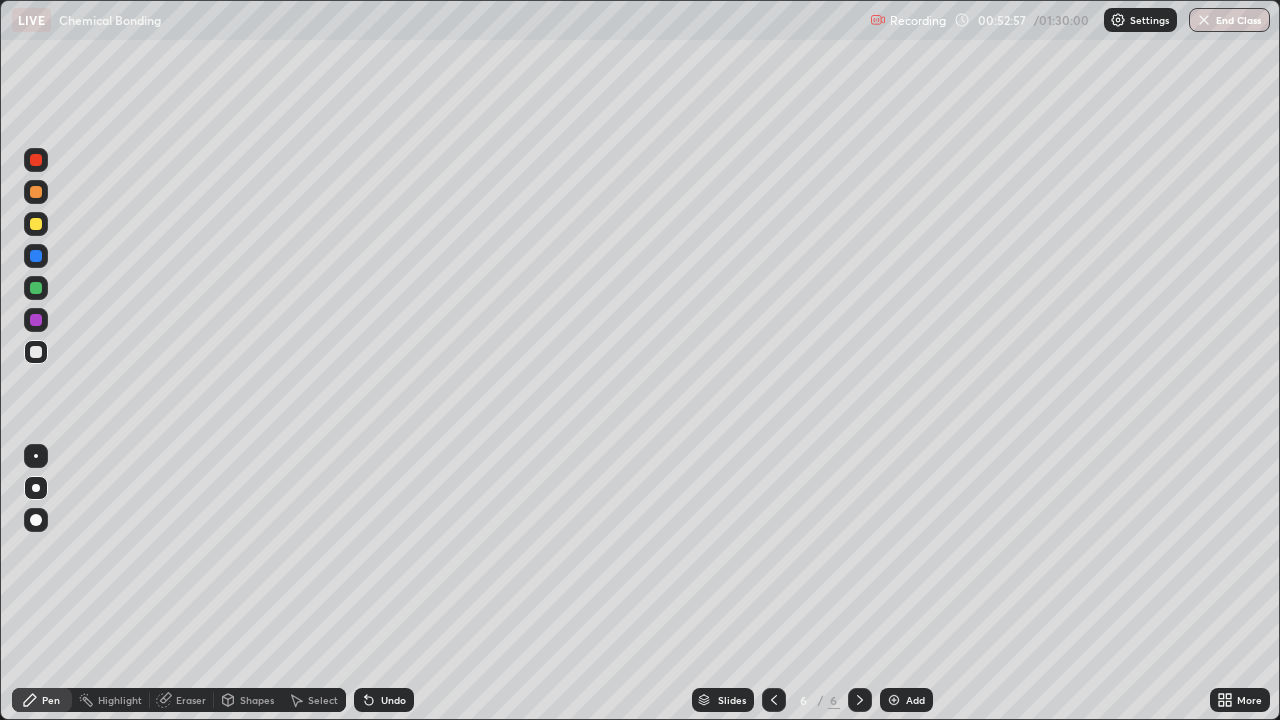 click on "Undo" at bounding box center (384, 700) 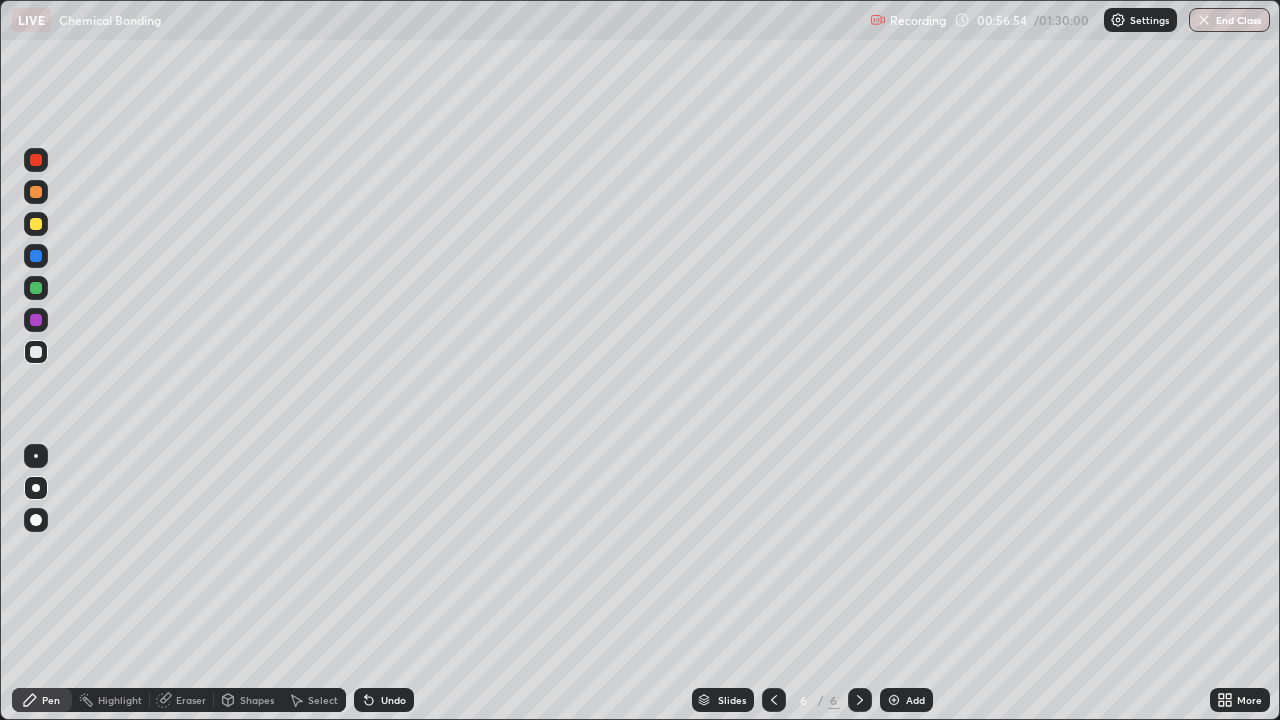 click on "Eraser" at bounding box center [182, 700] 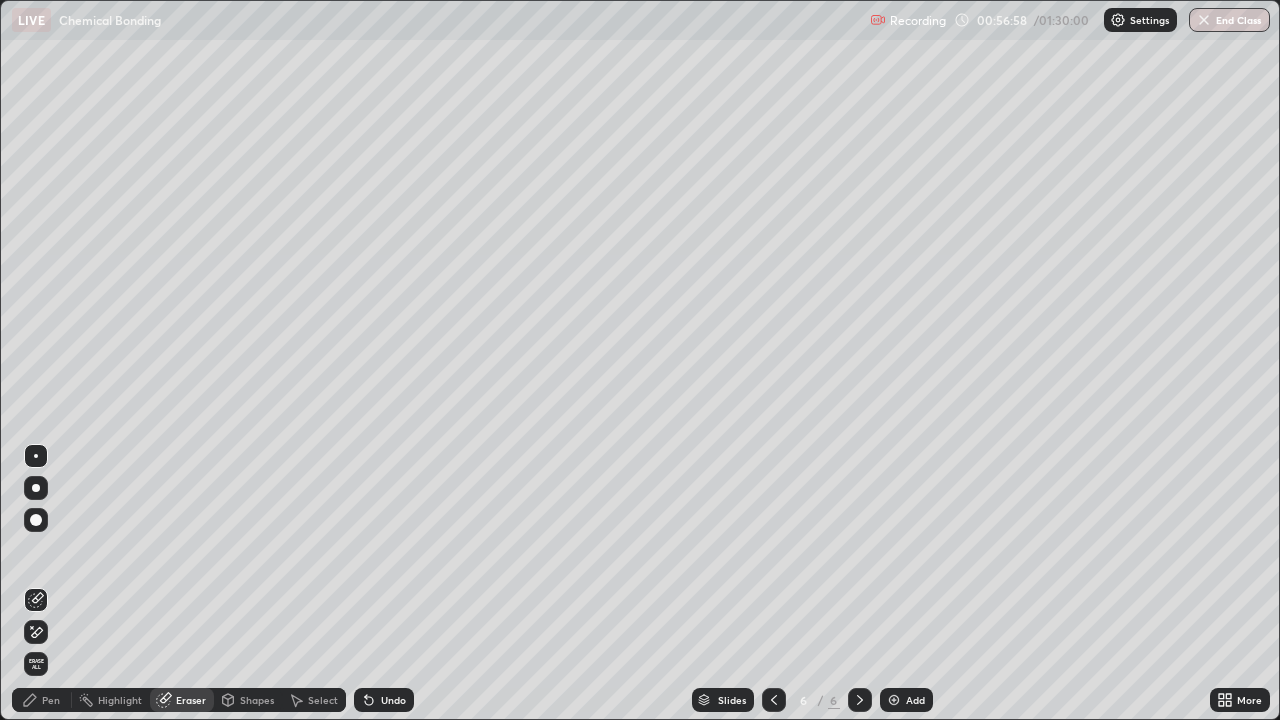 click on "Pen" at bounding box center [42, 700] 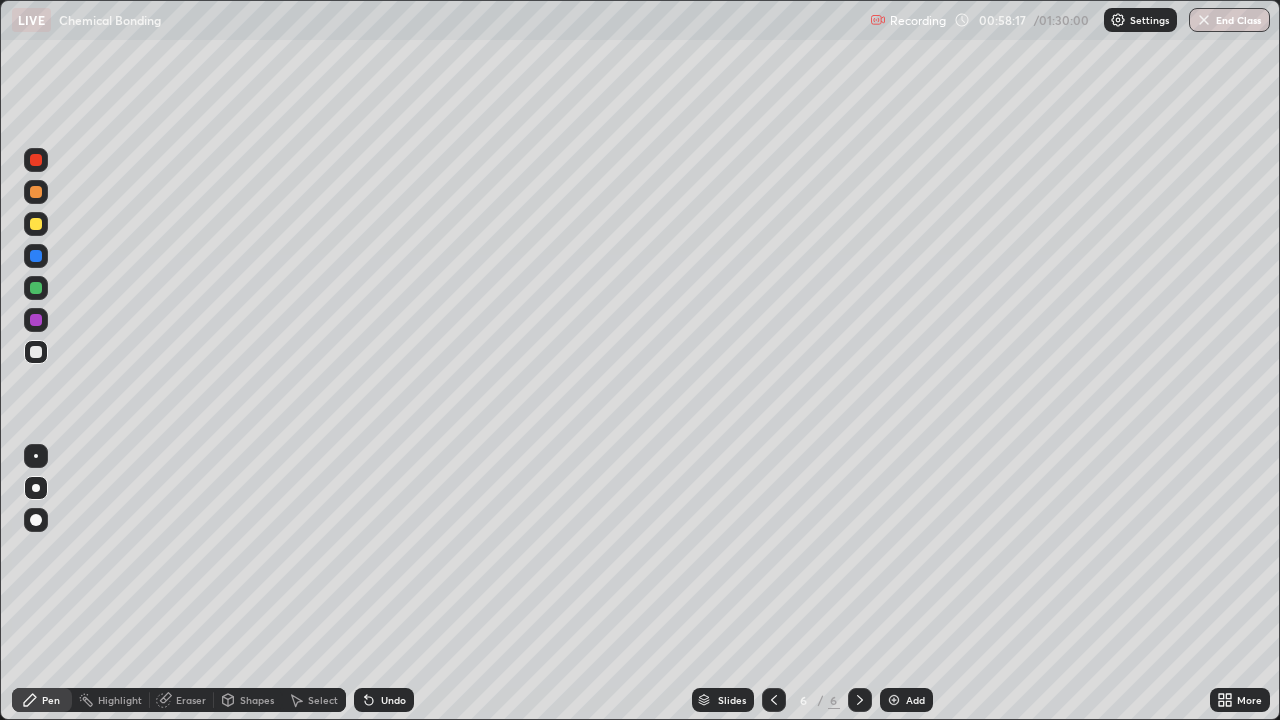 click on "Undo" at bounding box center (393, 700) 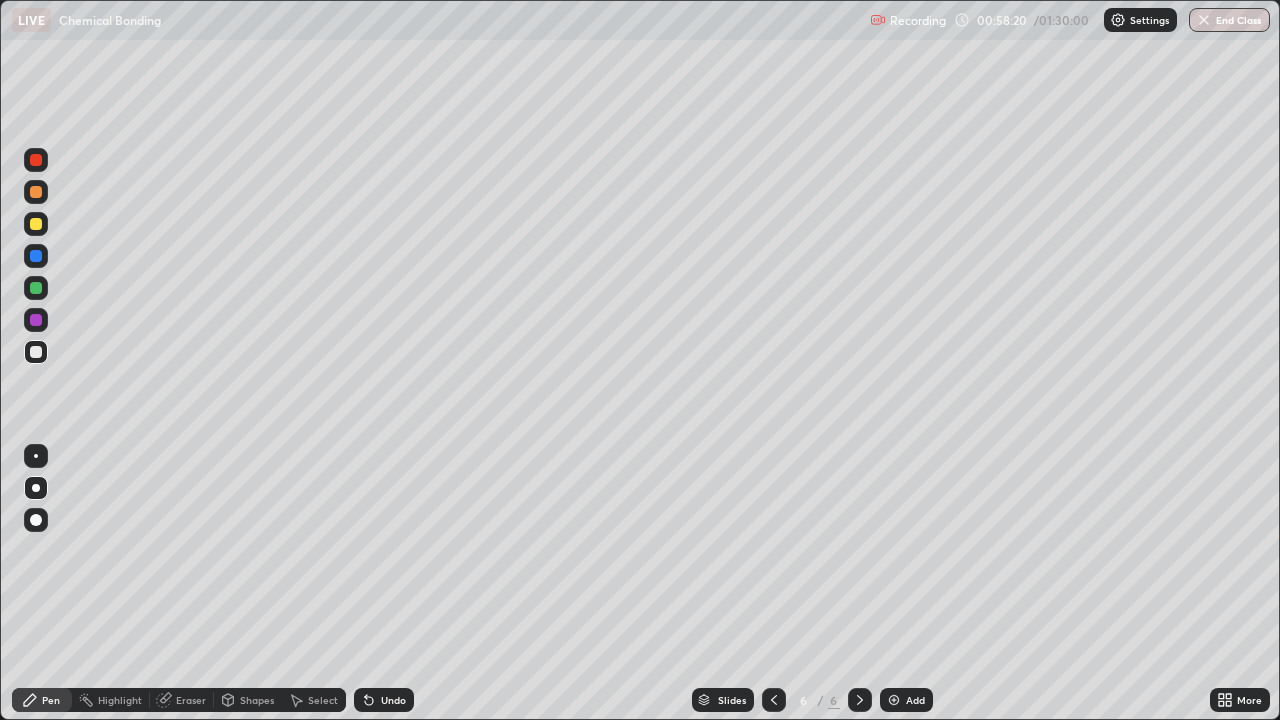 click at bounding box center (36, 160) 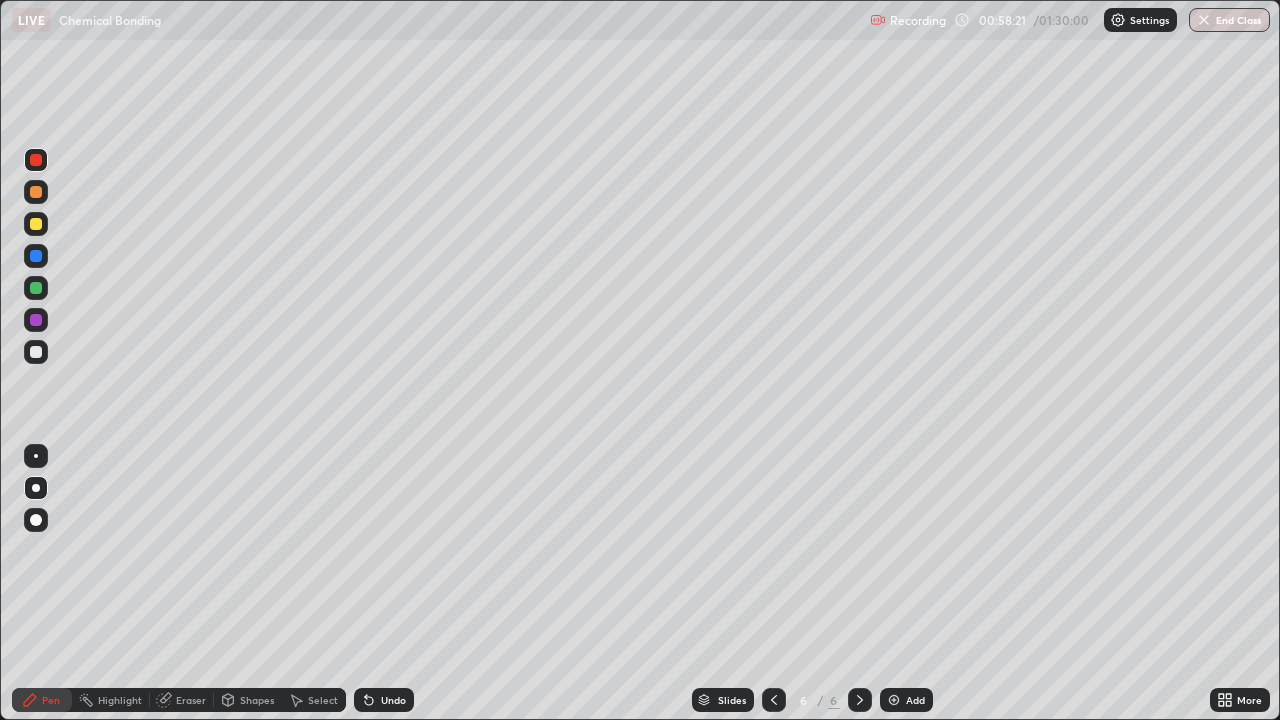 click at bounding box center (36, 224) 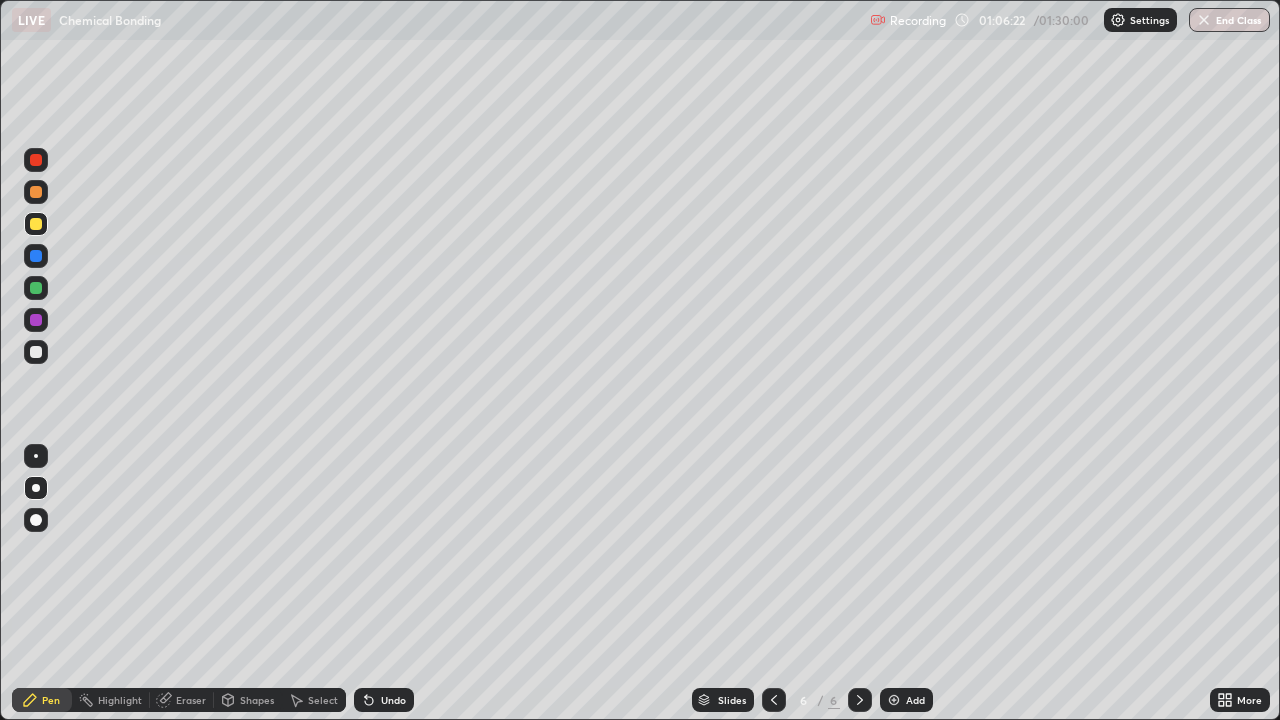 click on "Add" at bounding box center [906, 700] 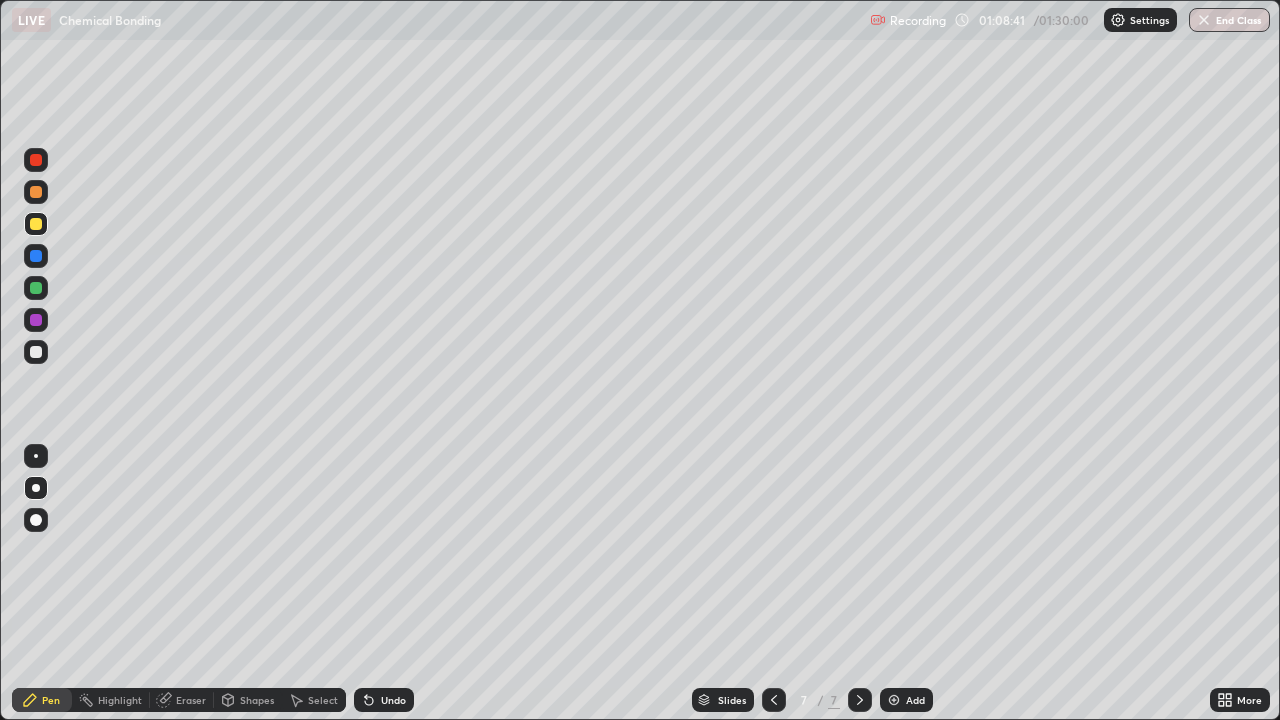 click at bounding box center [36, 288] 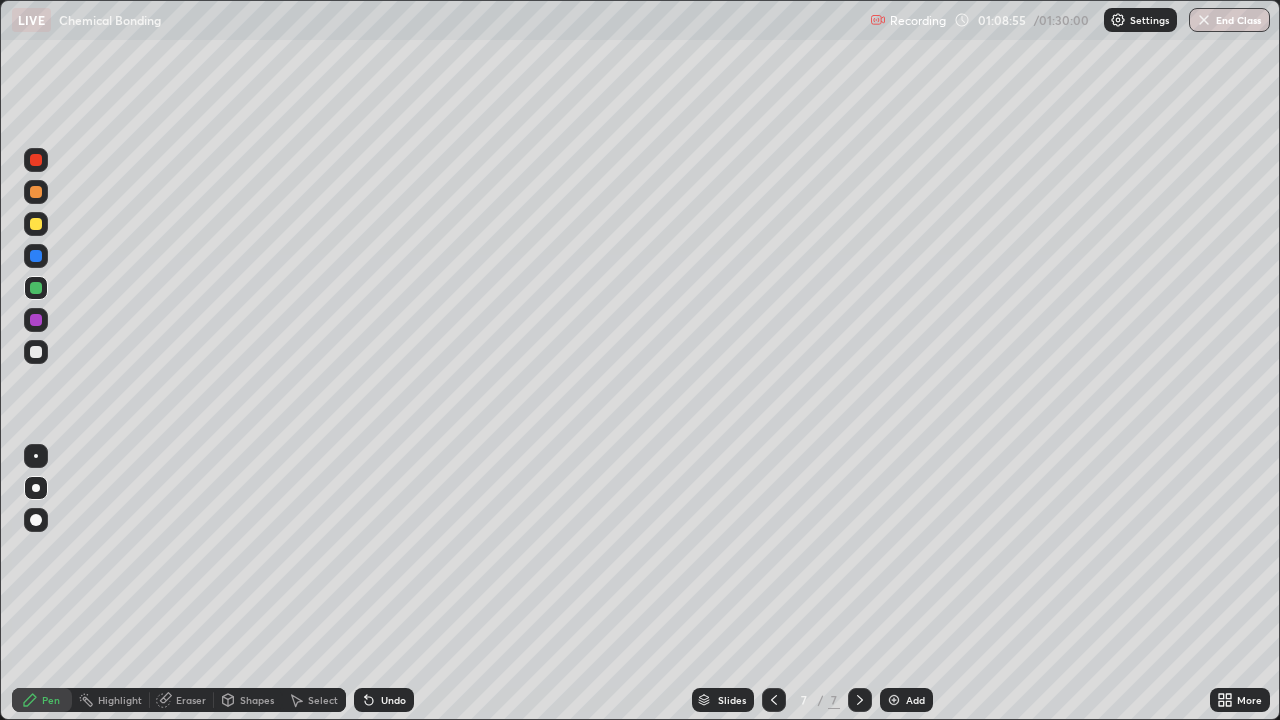 click 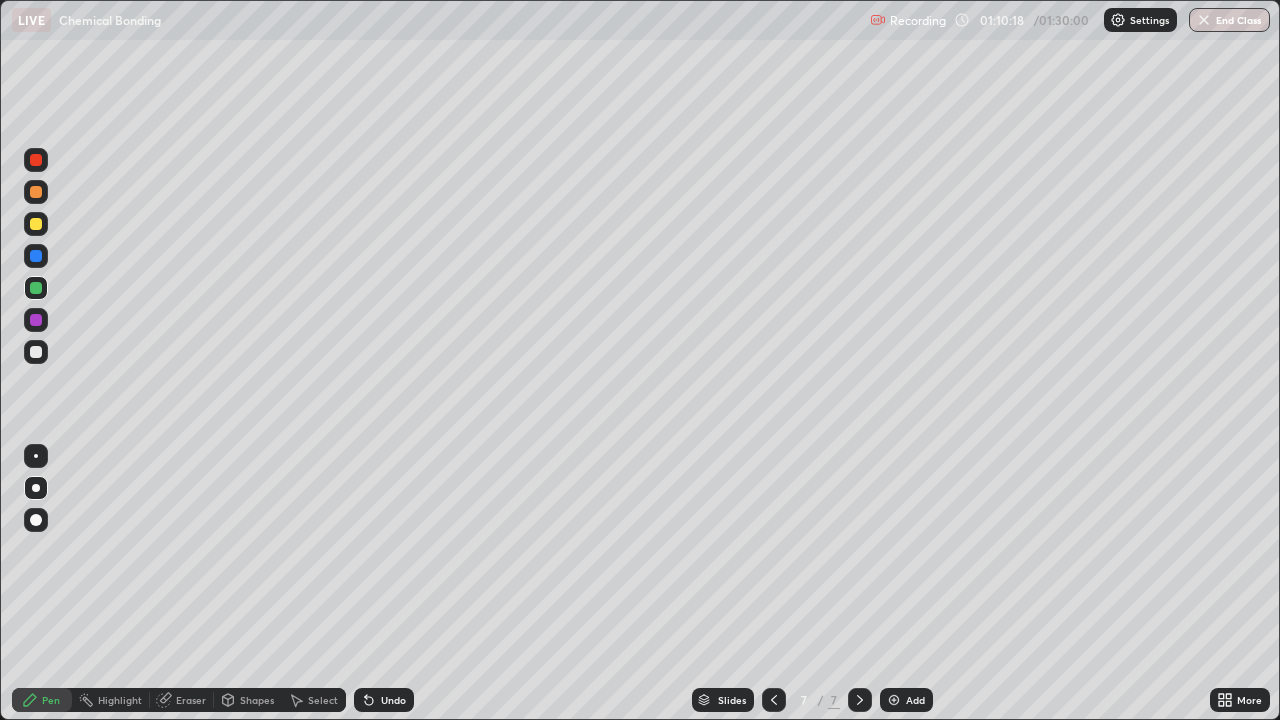 click at bounding box center [36, 352] 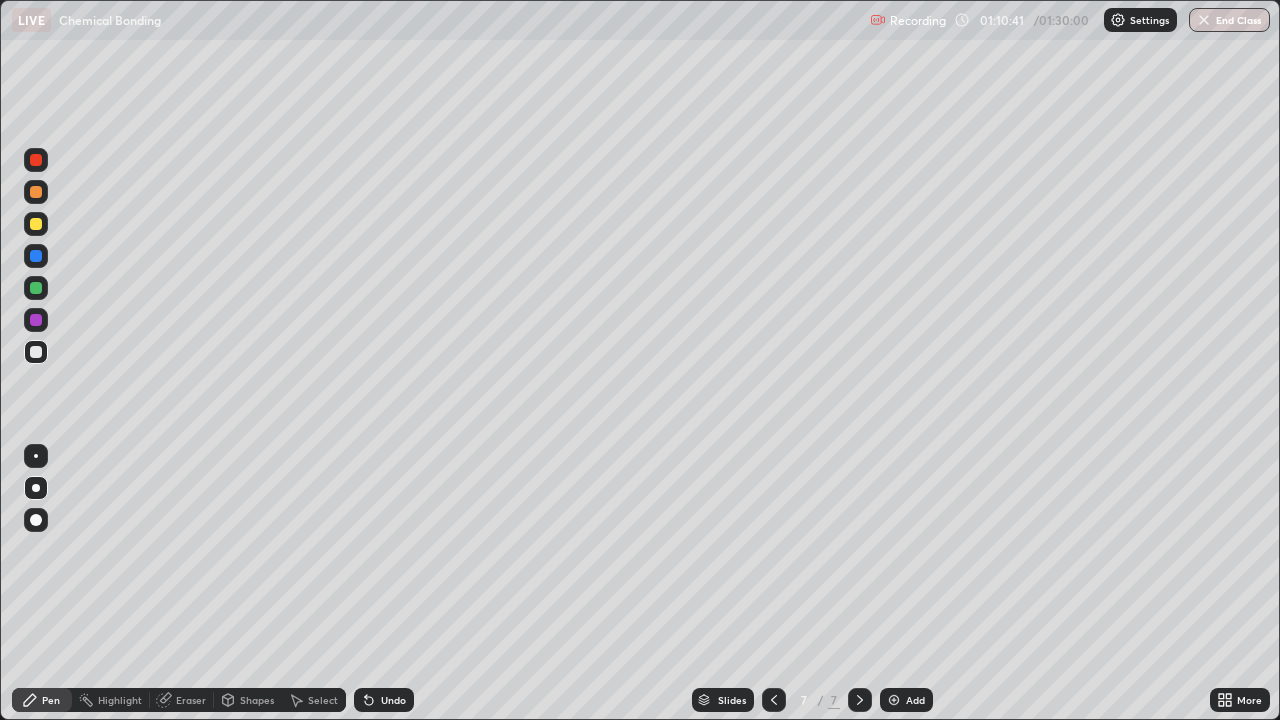 click on "Eraser" at bounding box center (191, 700) 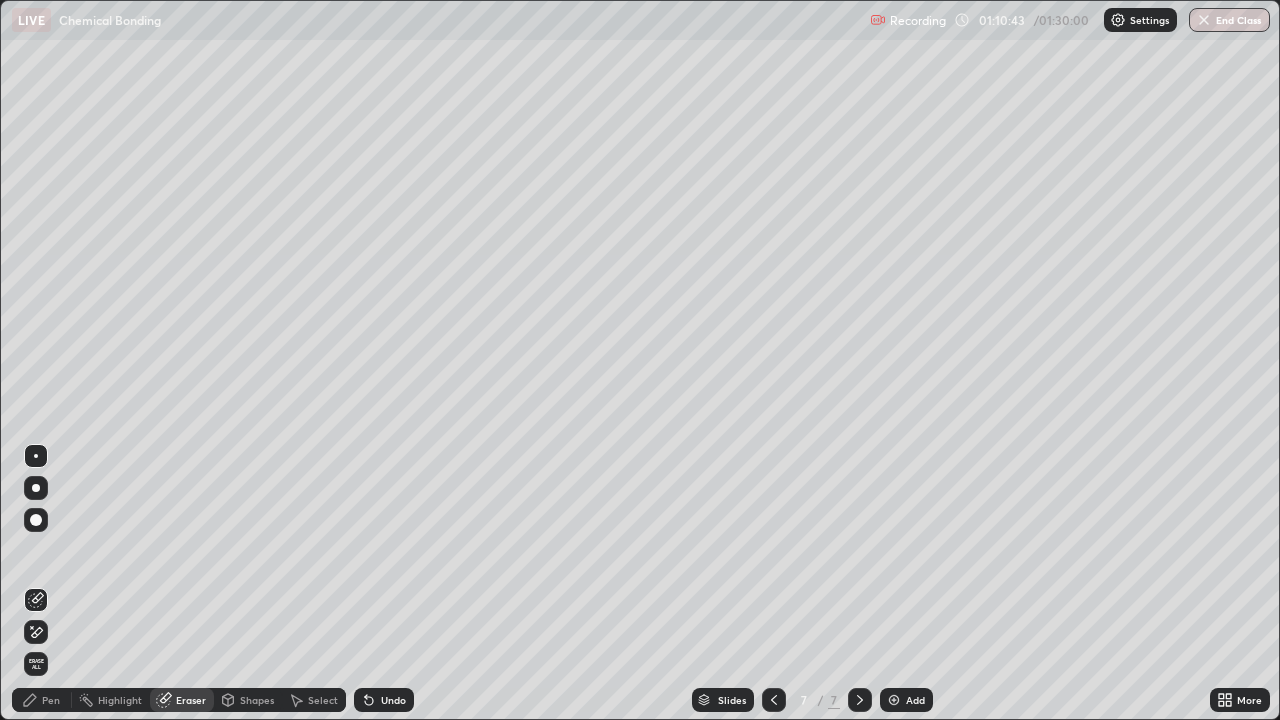 click on "Pen" at bounding box center (42, 700) 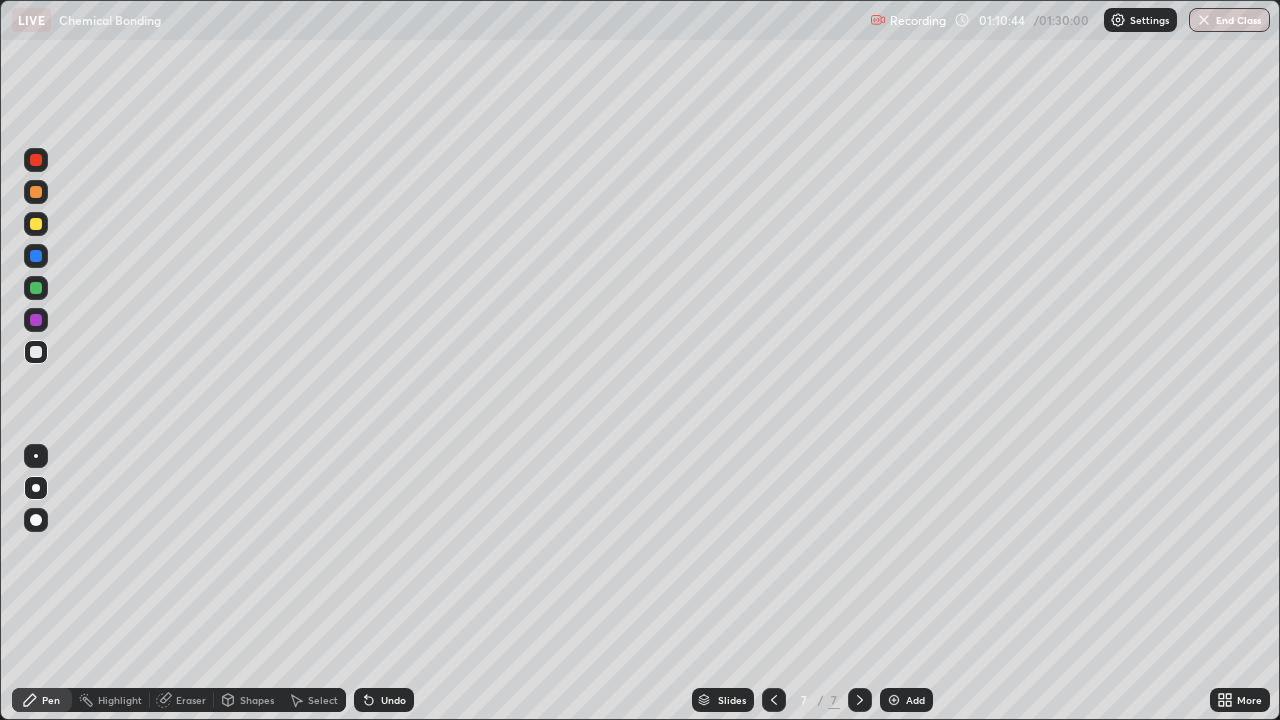 click at bounding box center (36, 320) 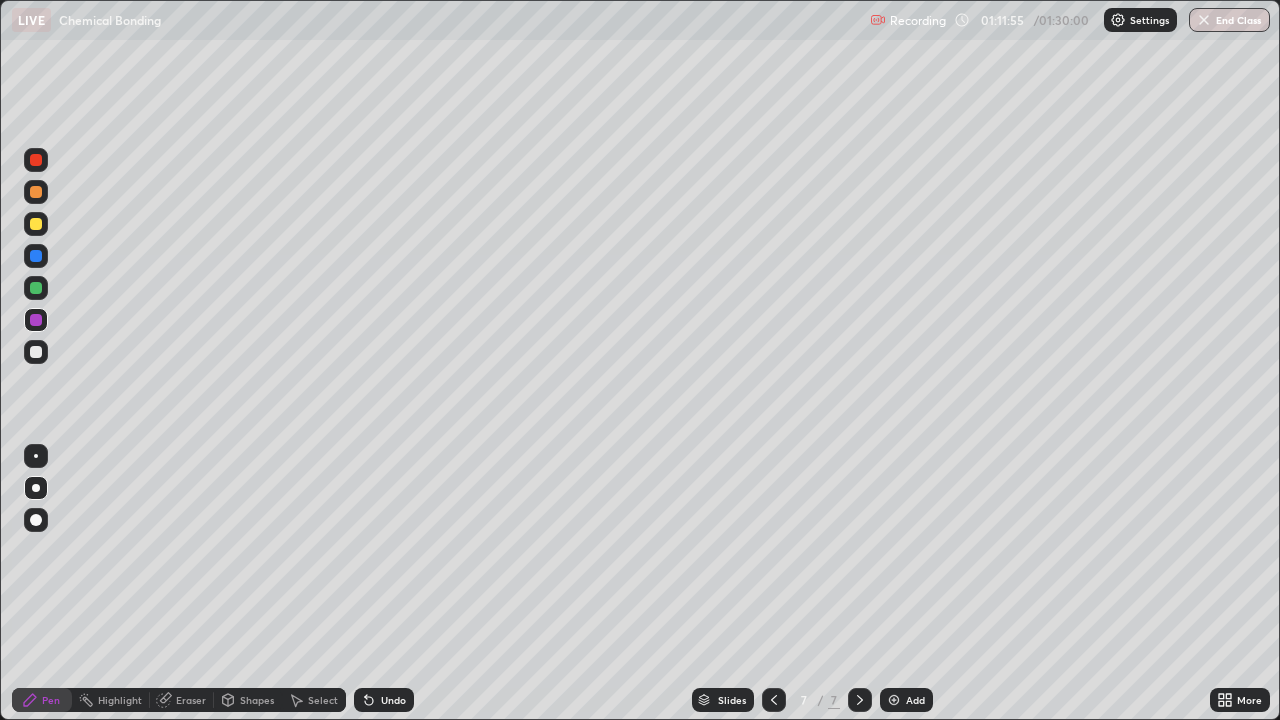 click 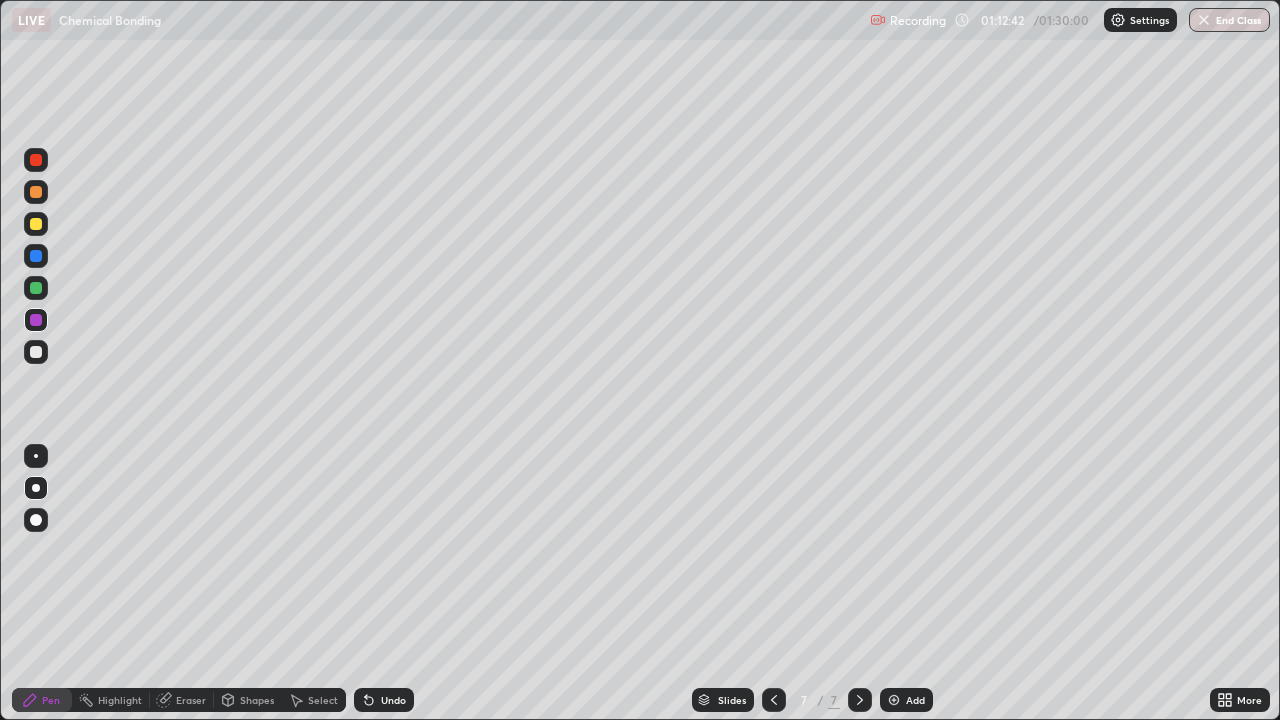 click at bounding box center (36, 224) 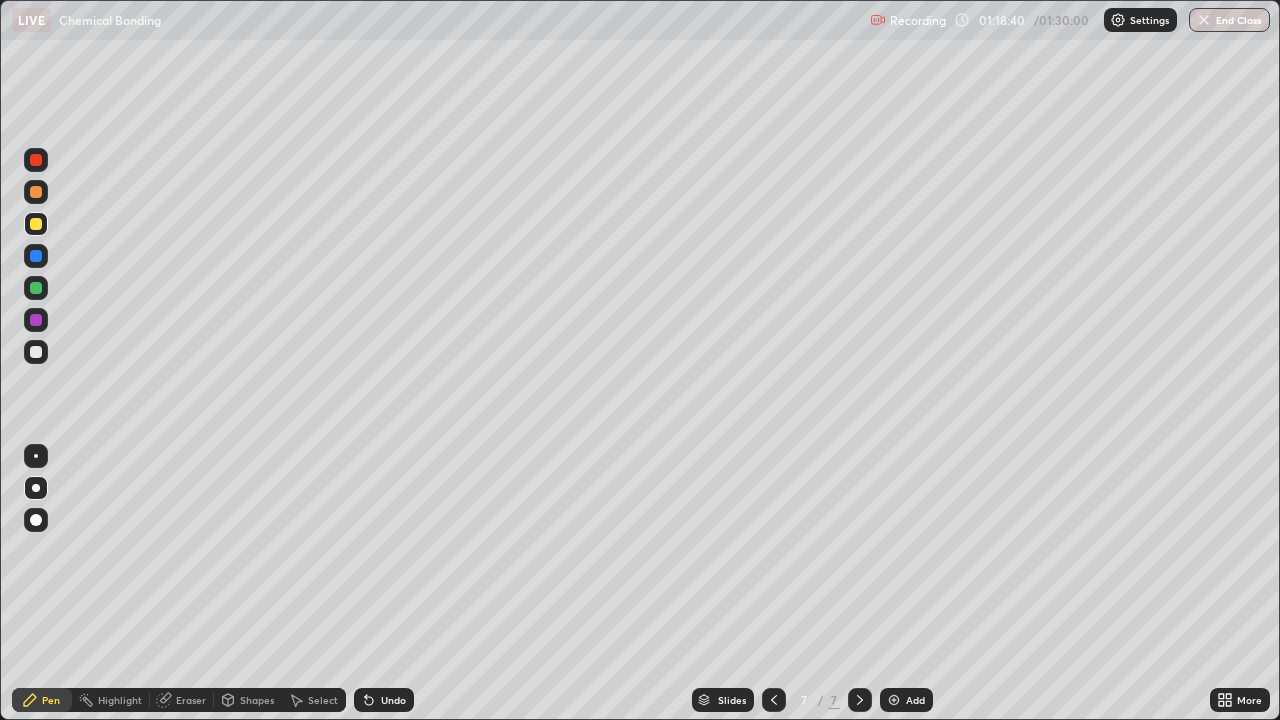 click at bounding box center [894, 700] 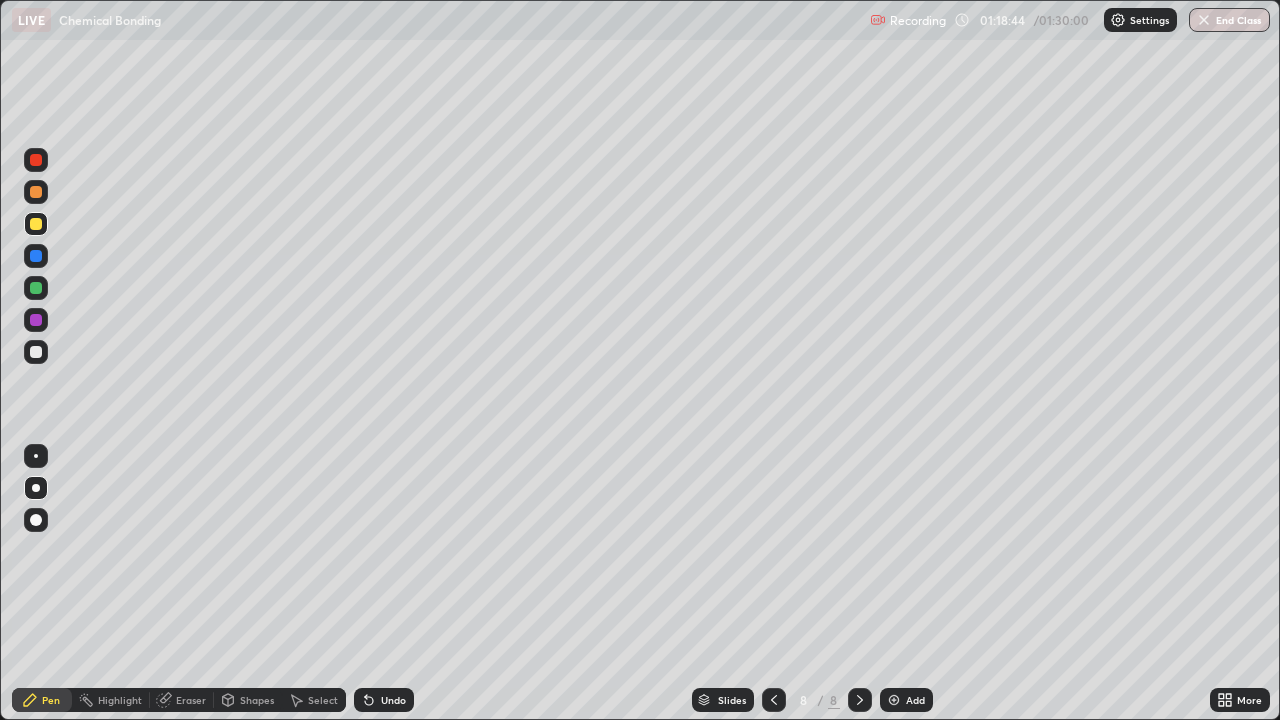 click 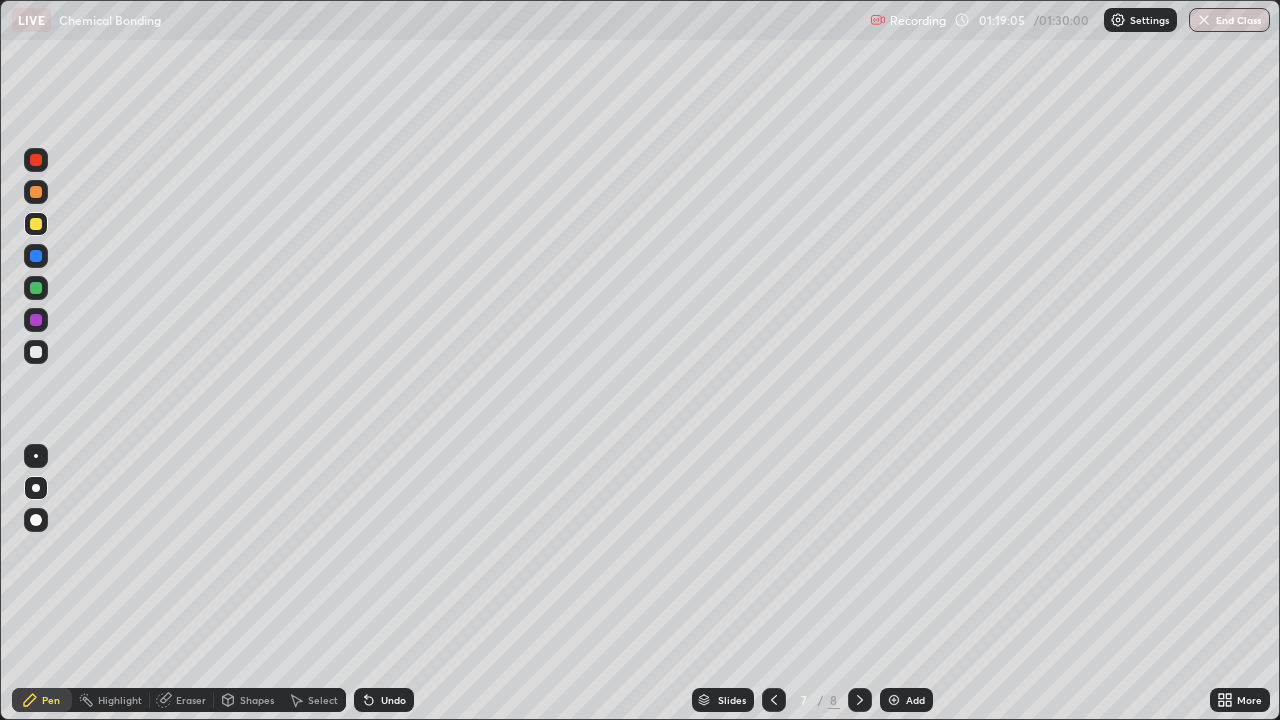 click 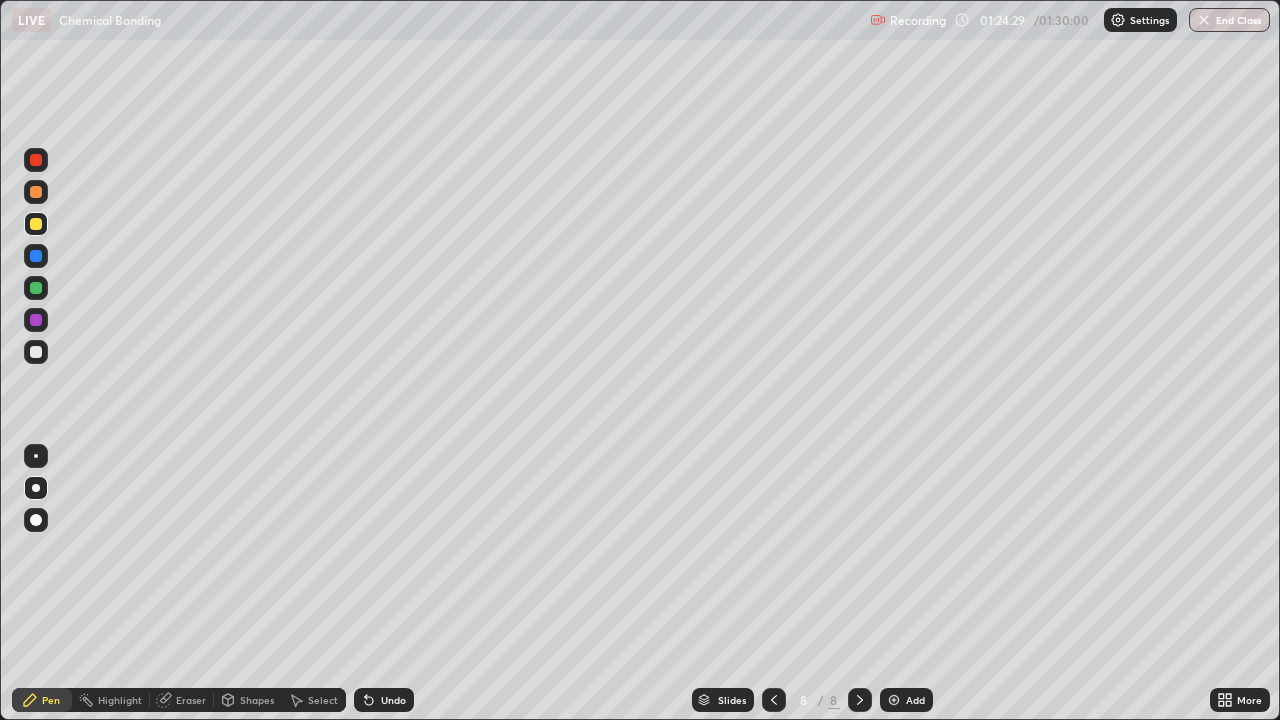click on "Slides 8 / 8 Add" at bounding box center [812, 700] 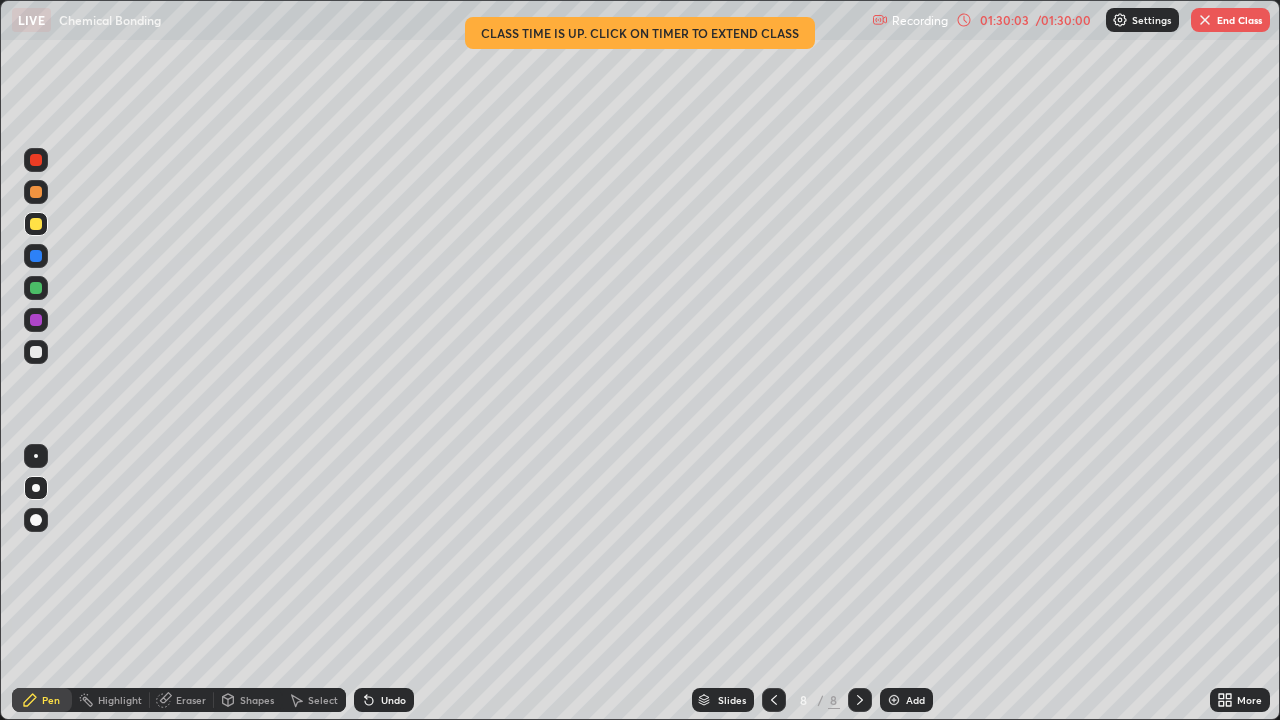 click at bounding box center [36, 160] 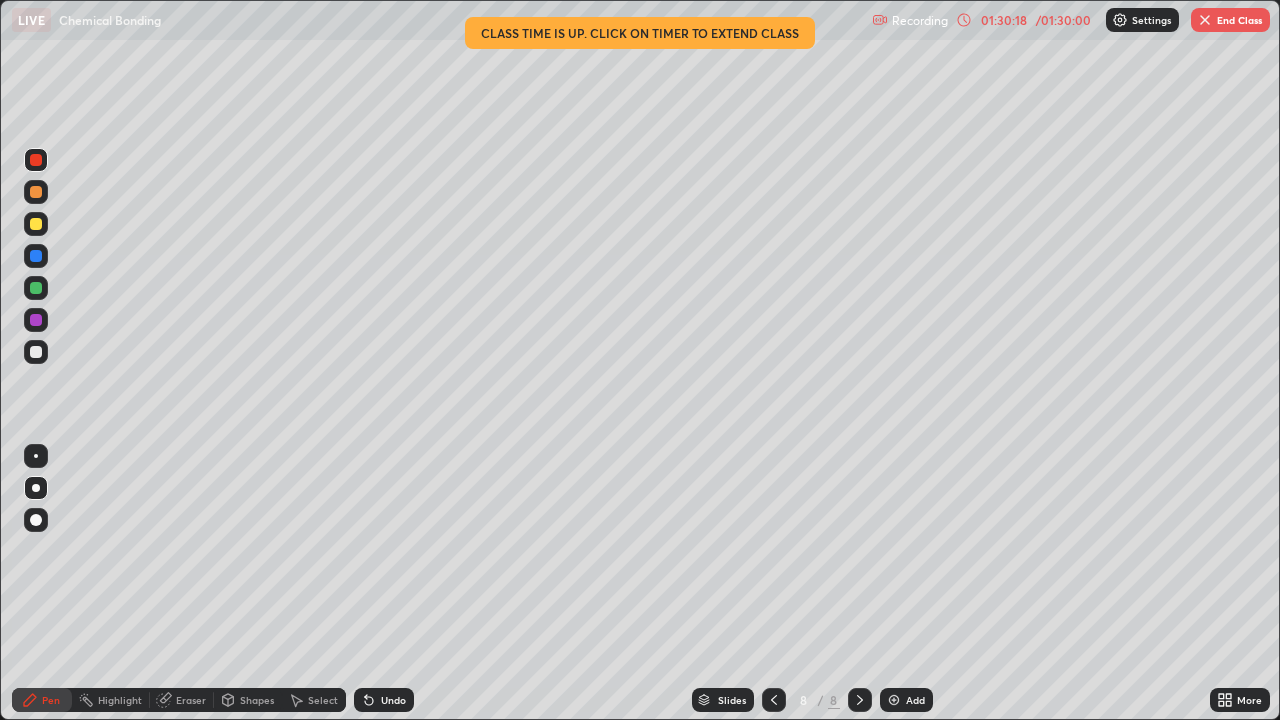 click at bounding box center (36, 256) 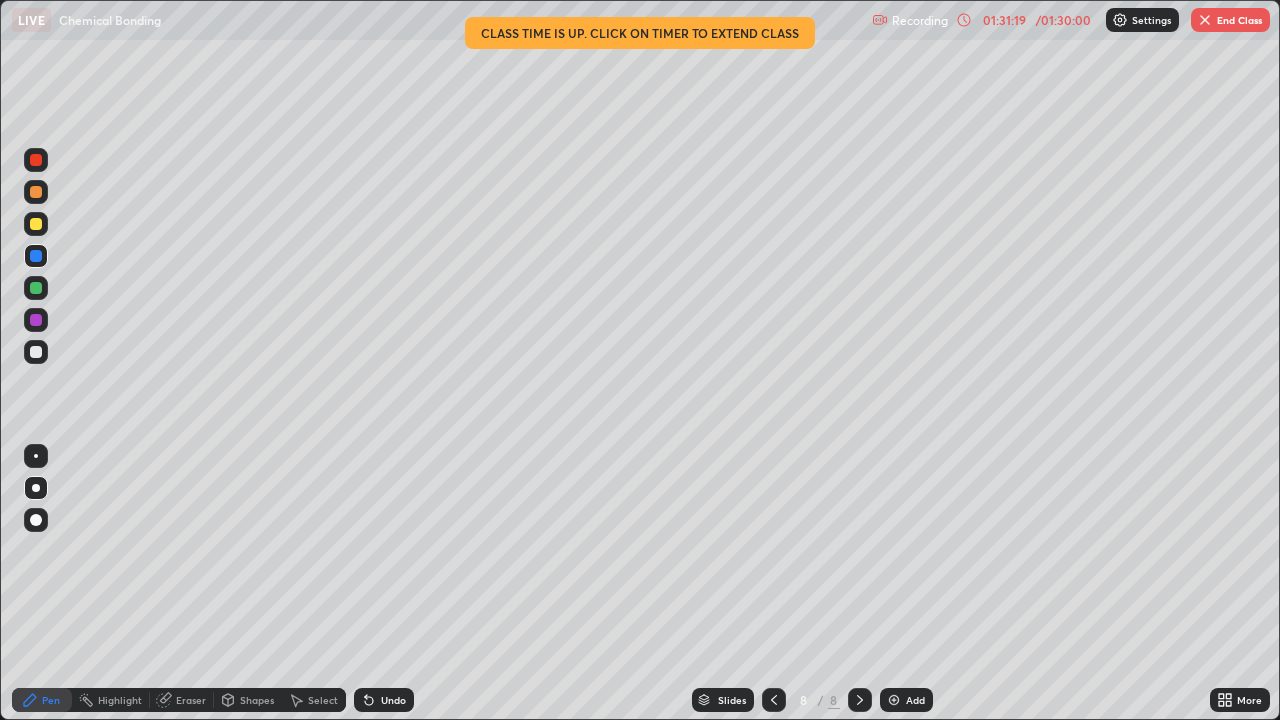 click on "01:31:19" at bounding box center (1004, 20) 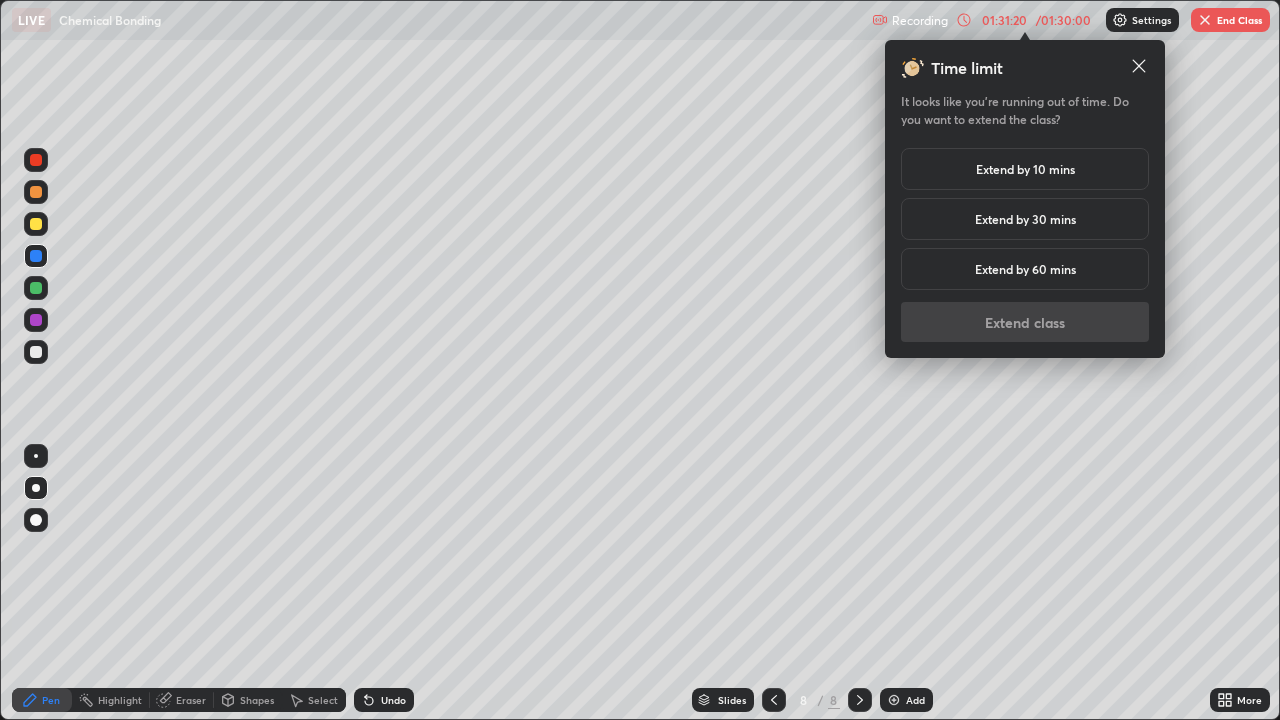 click on "Extend by 10 mins" at bounding box center [1025, 169] 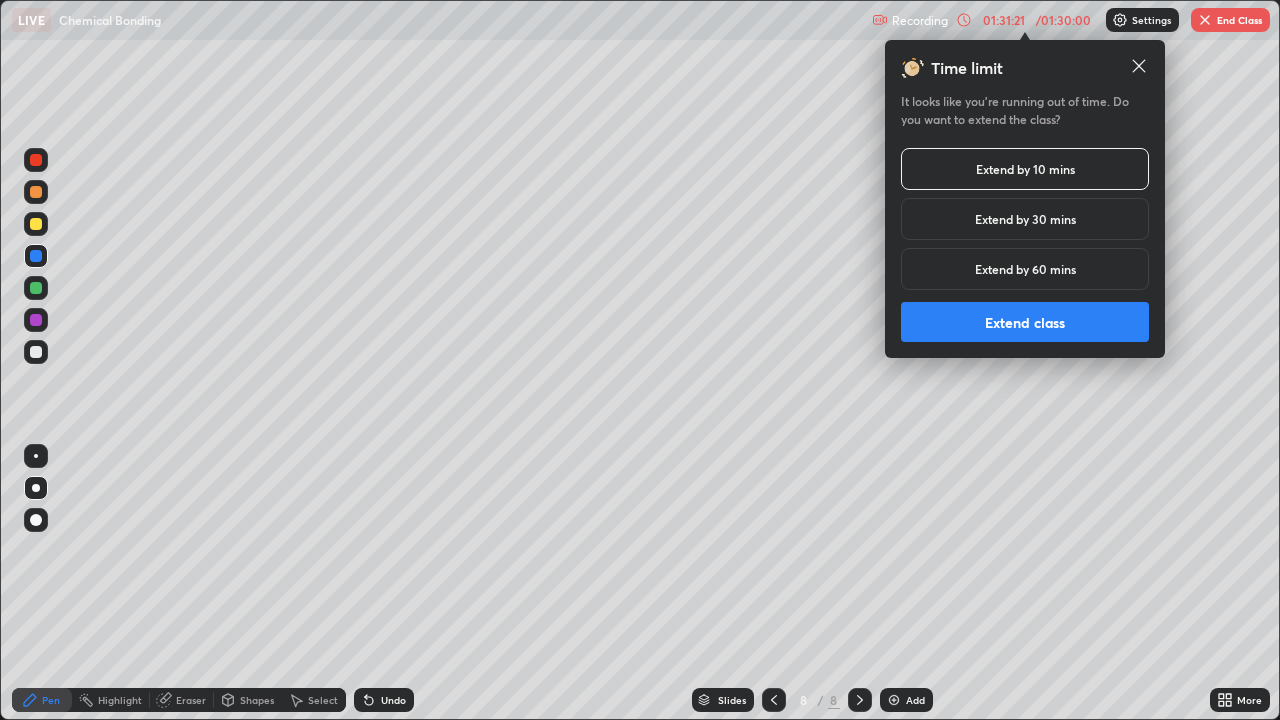 click on "Extend class" at bounding box center [1025, 322] 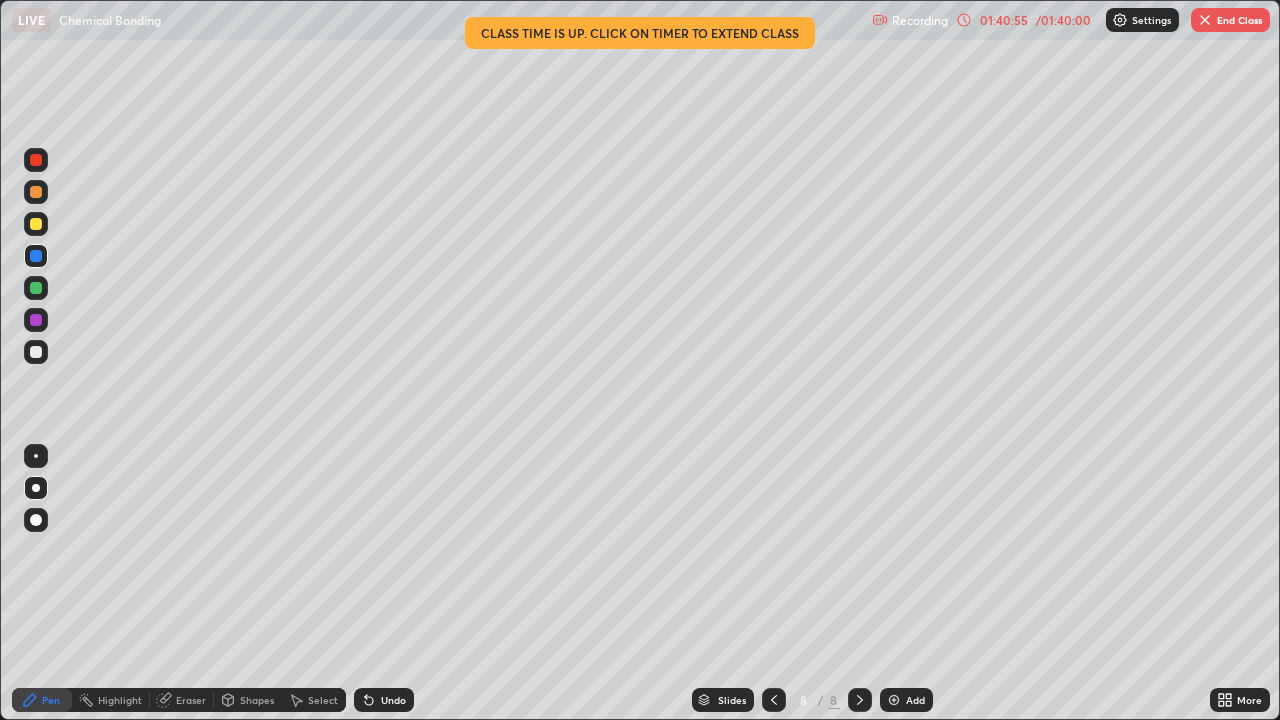 click on "End Class" at bounding box center [1230, 20] 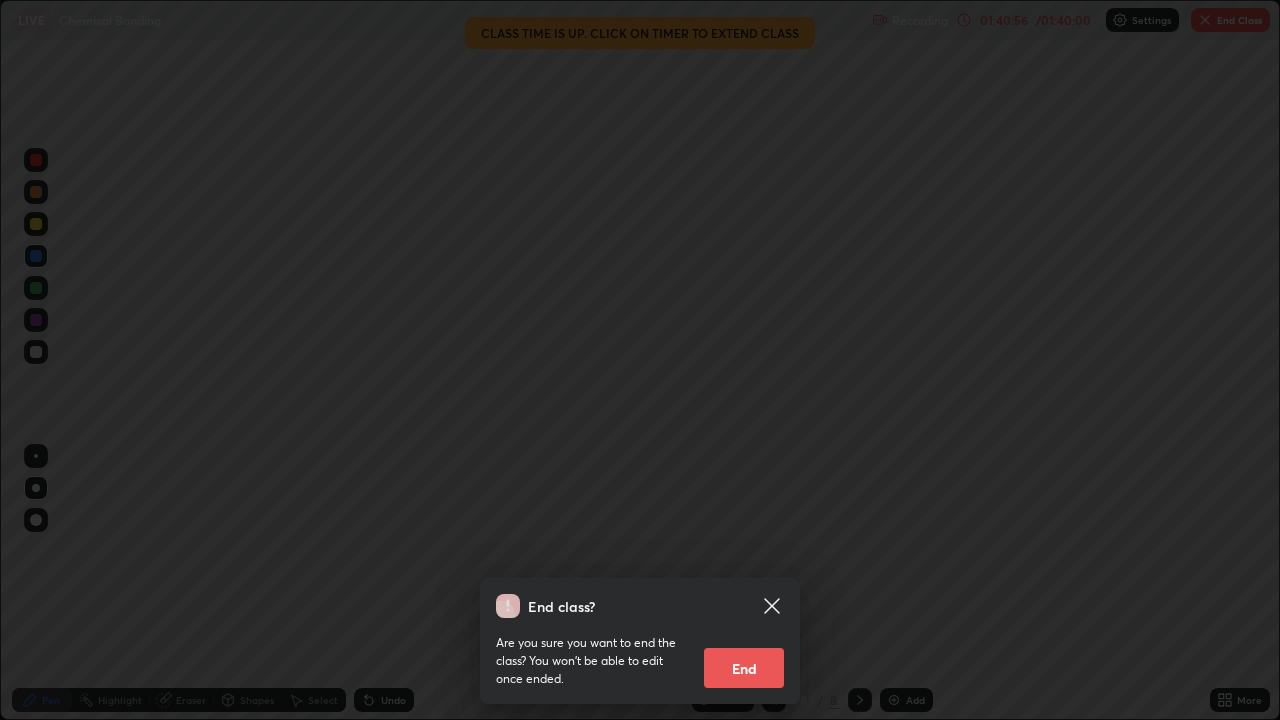 click on "End" at bounding box center [744, 668] 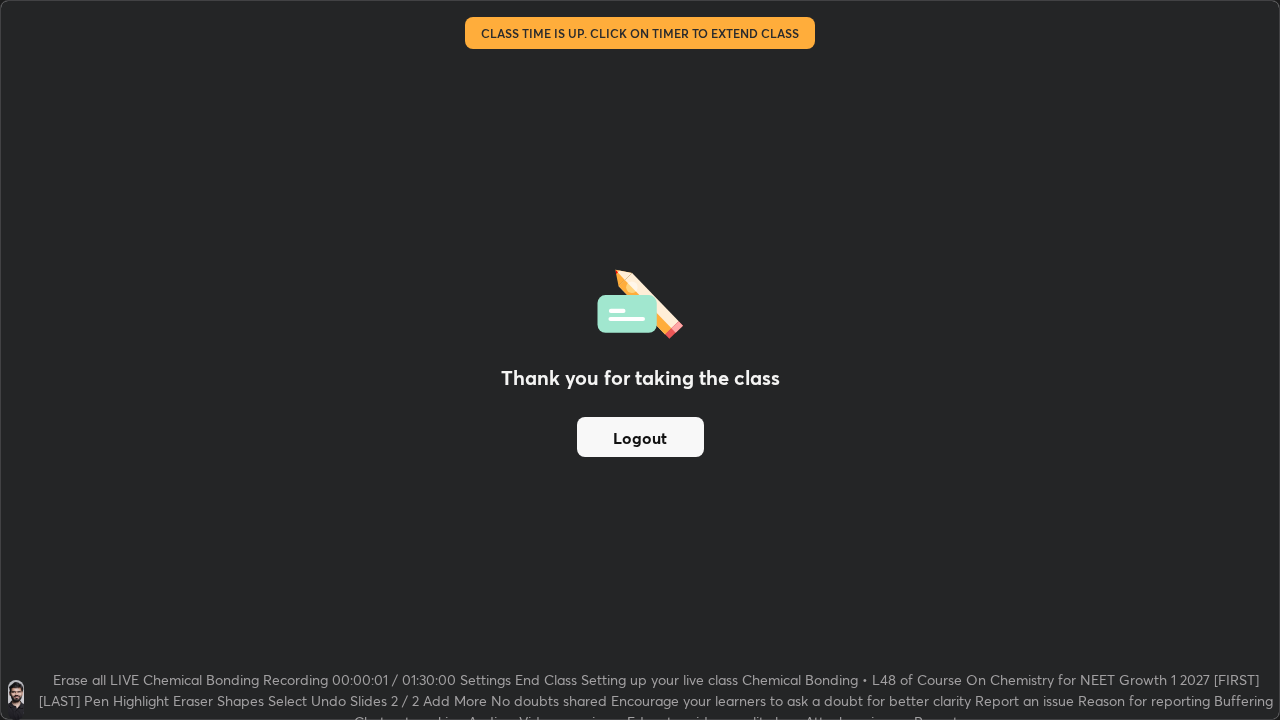 click on "Logout" at bounding box center [640, 437] 